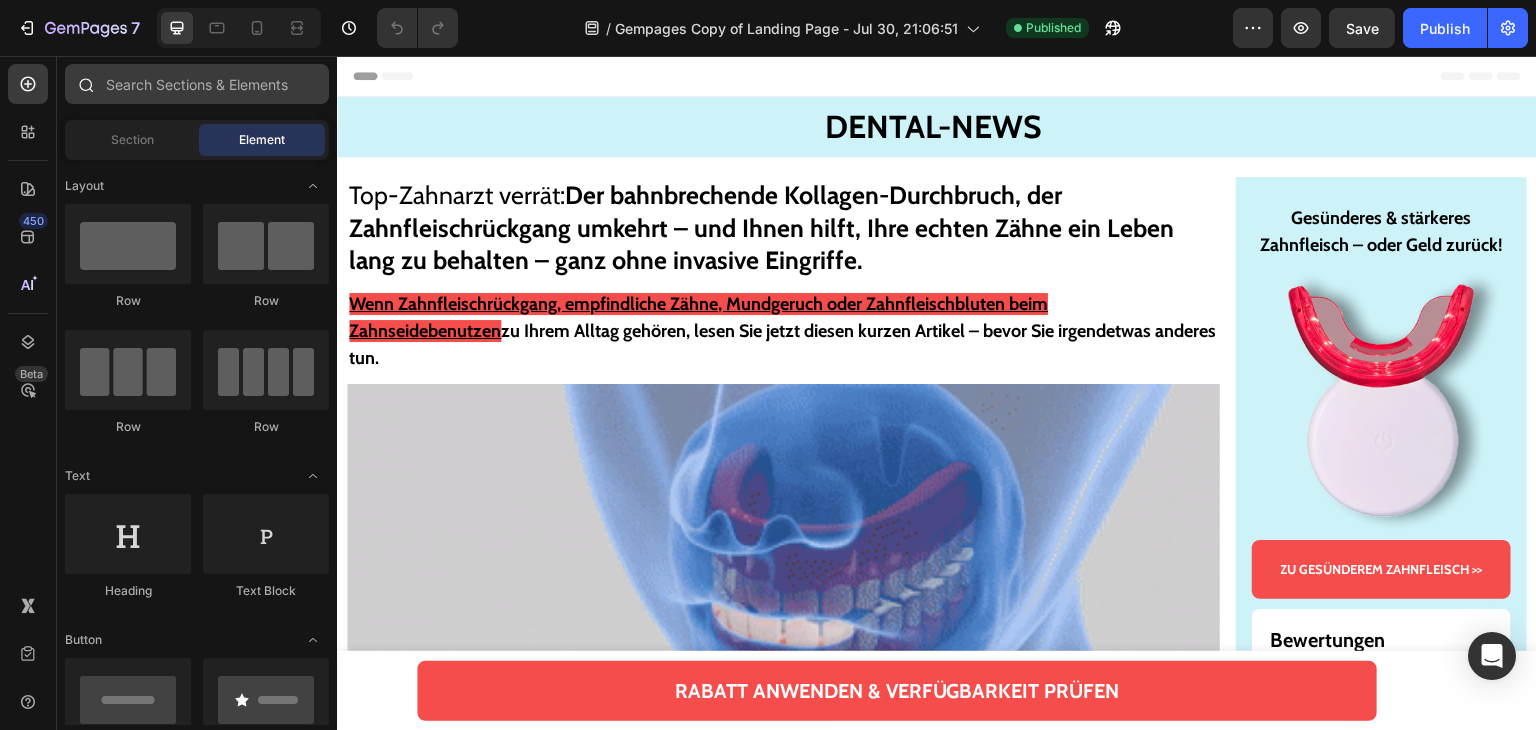 scroll, scrollTop: 0, scrollLeft: 0, axis: both 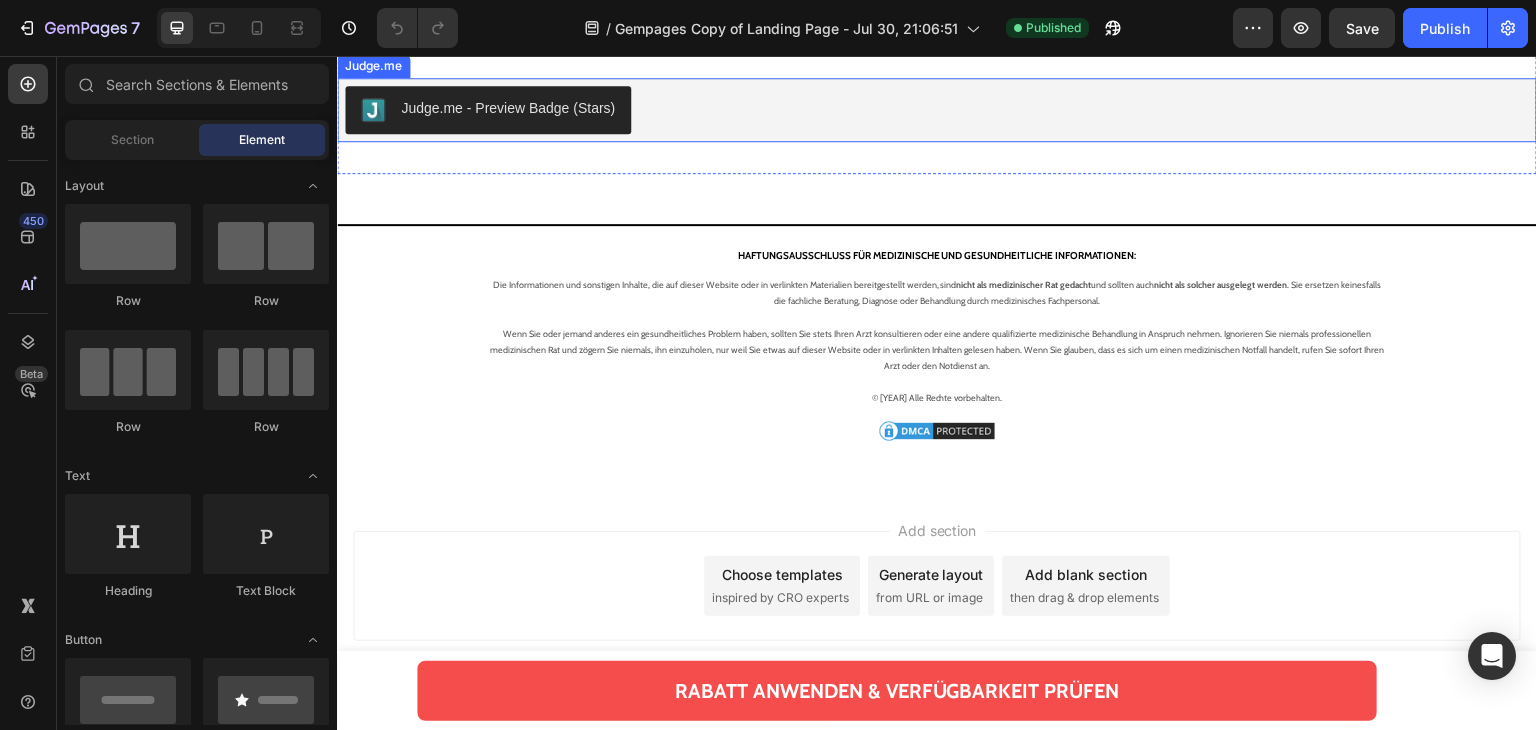 click on "Judge.me - Preview Badge (Stars)" at bounding box center (508, 108) 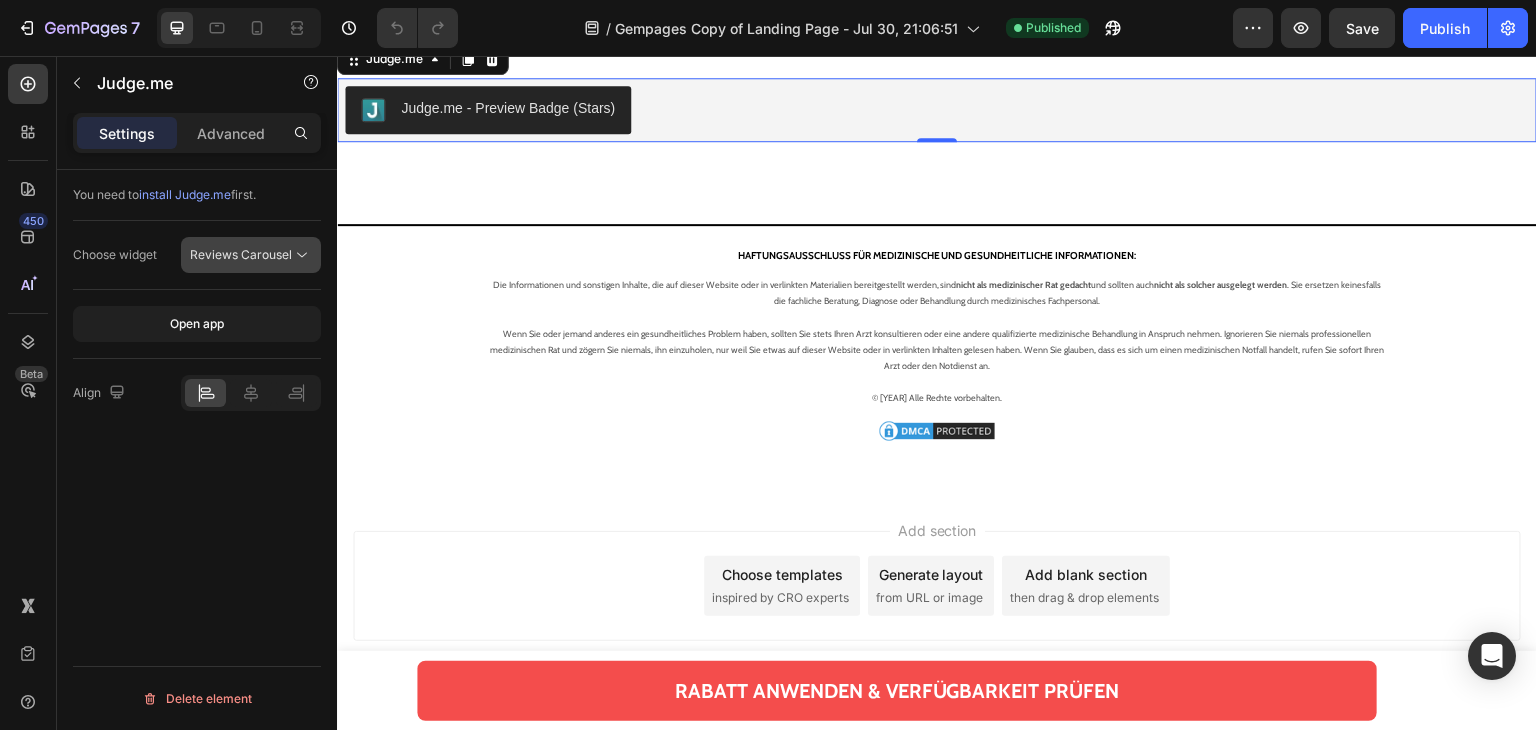 click on "Reviews Carousel" 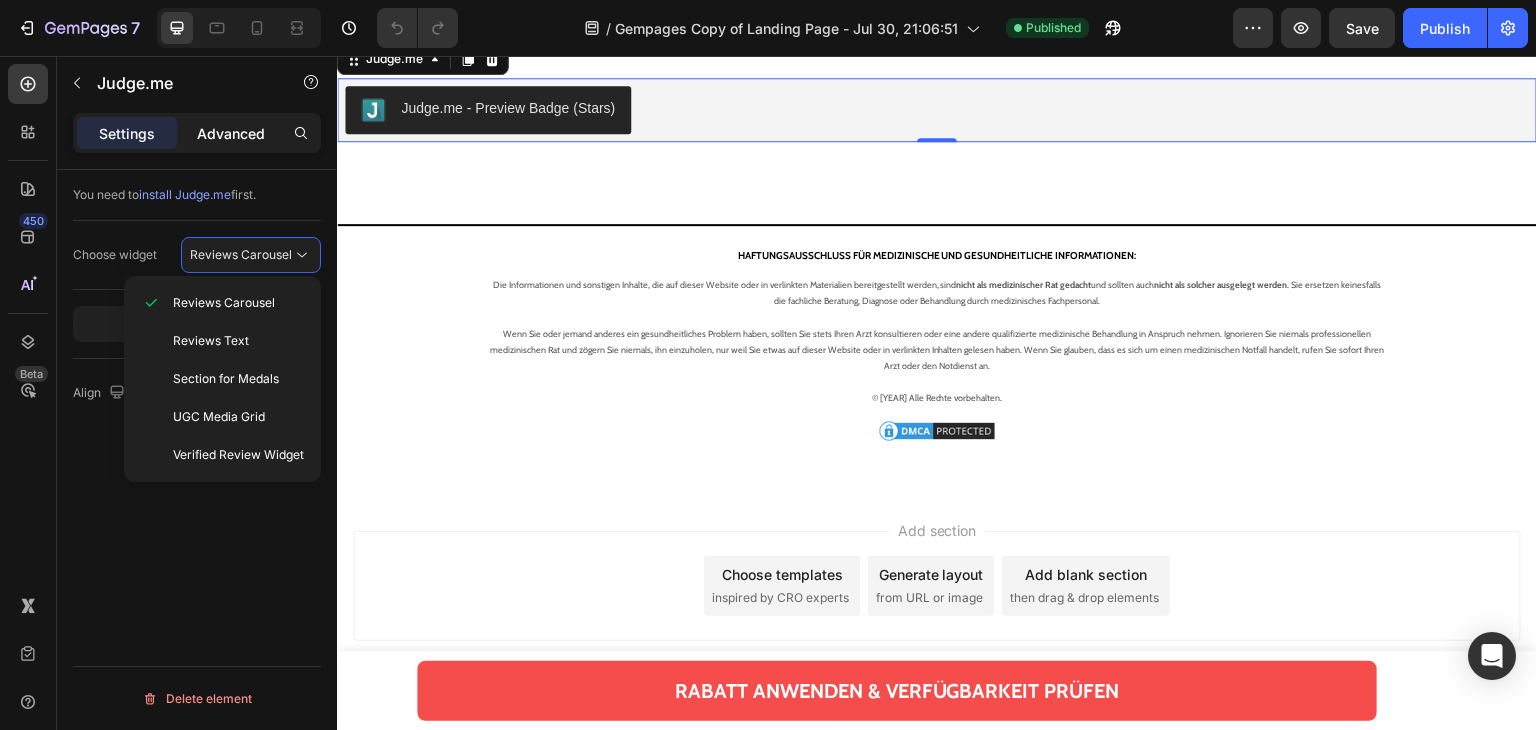 click on "Advanced" 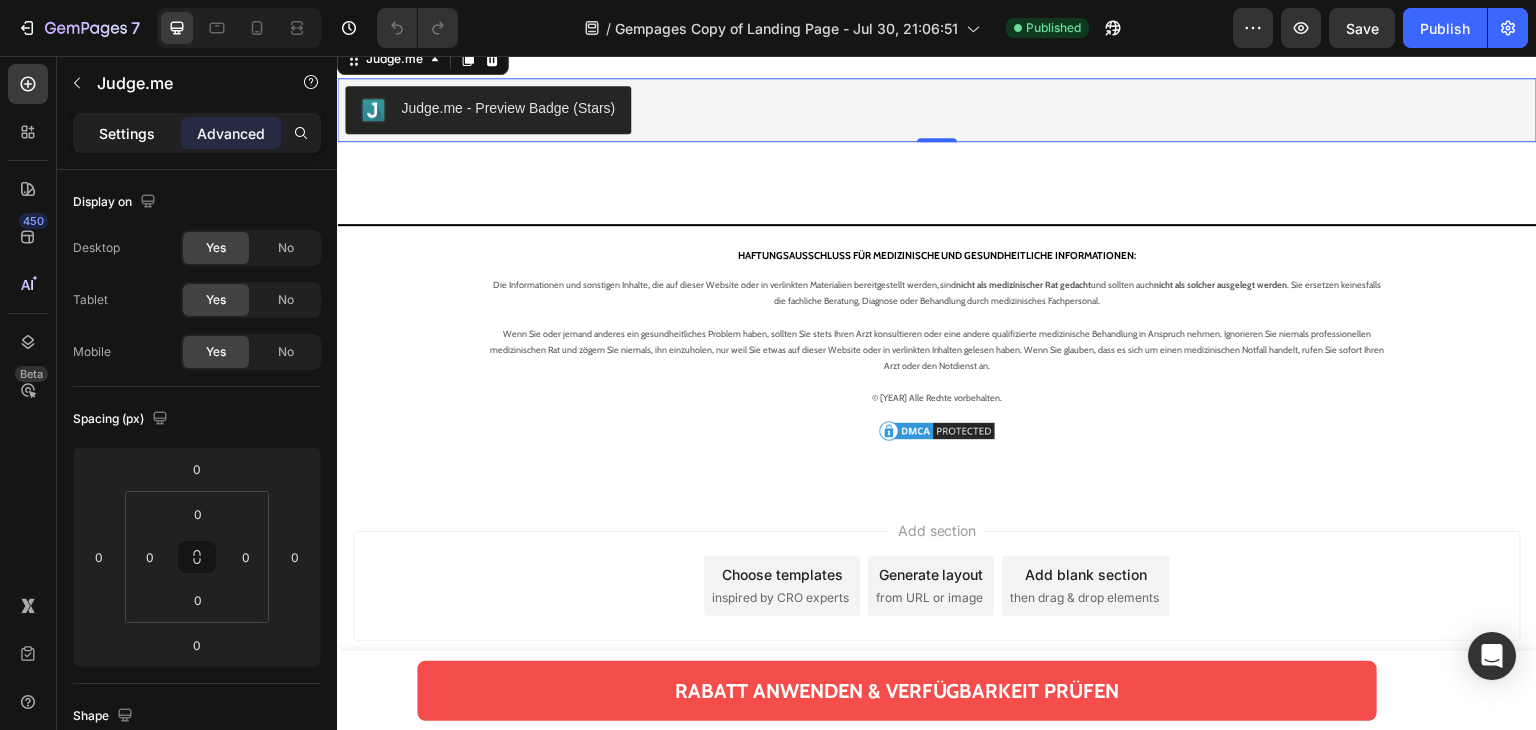 click on "Settings" at bounding box center (127, 133) 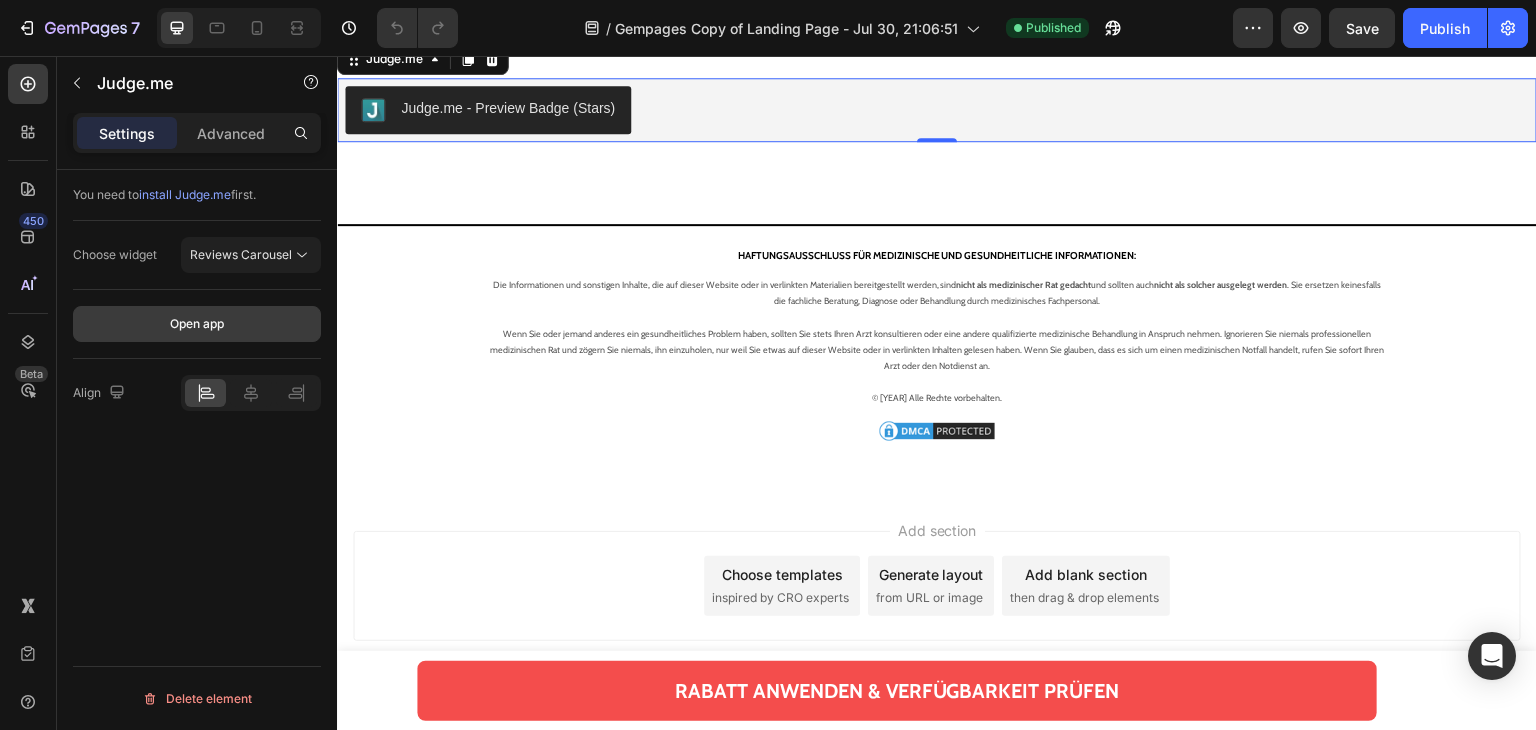 click on "Open app" at bounding box center [197, 324] 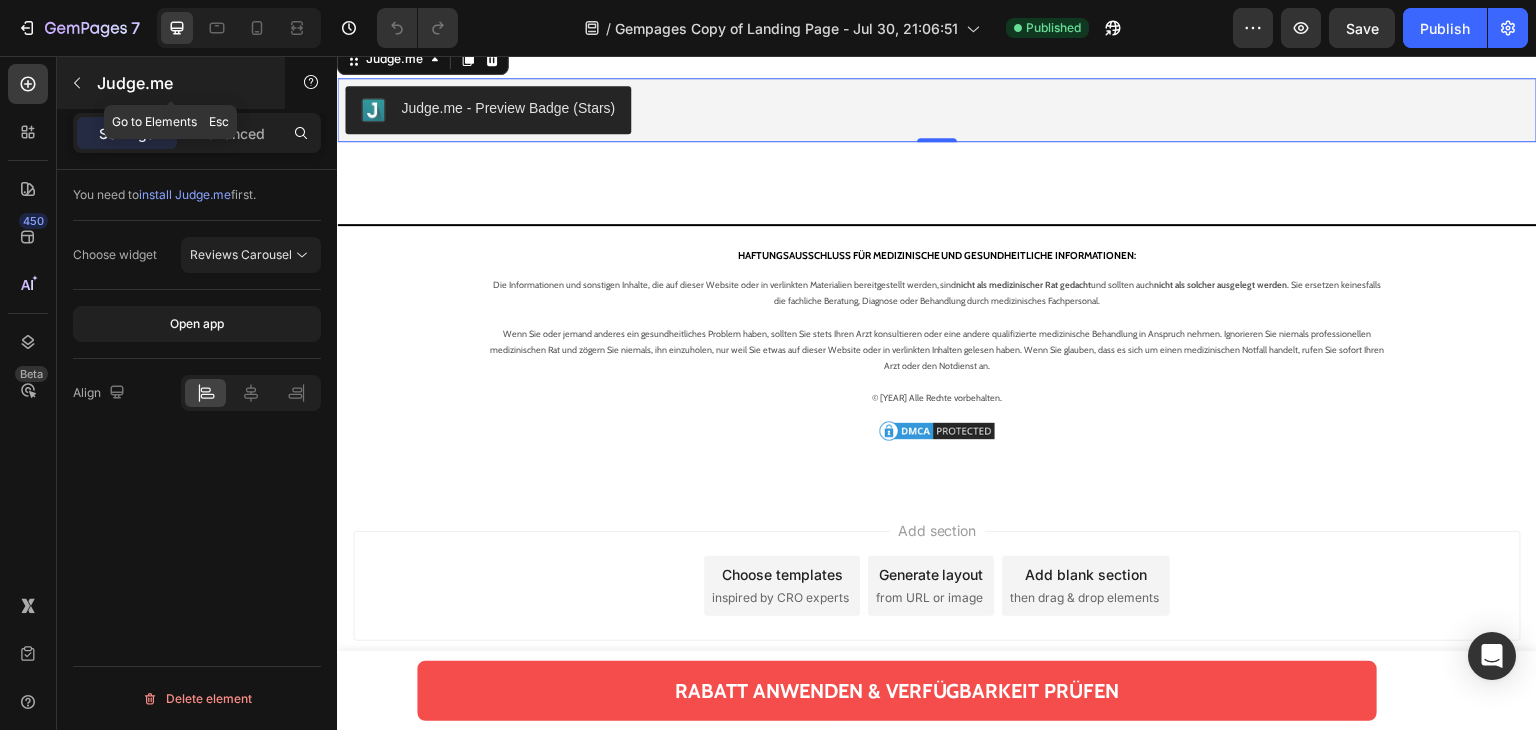 click on "Judge.me" at bounding box center [171, 83] 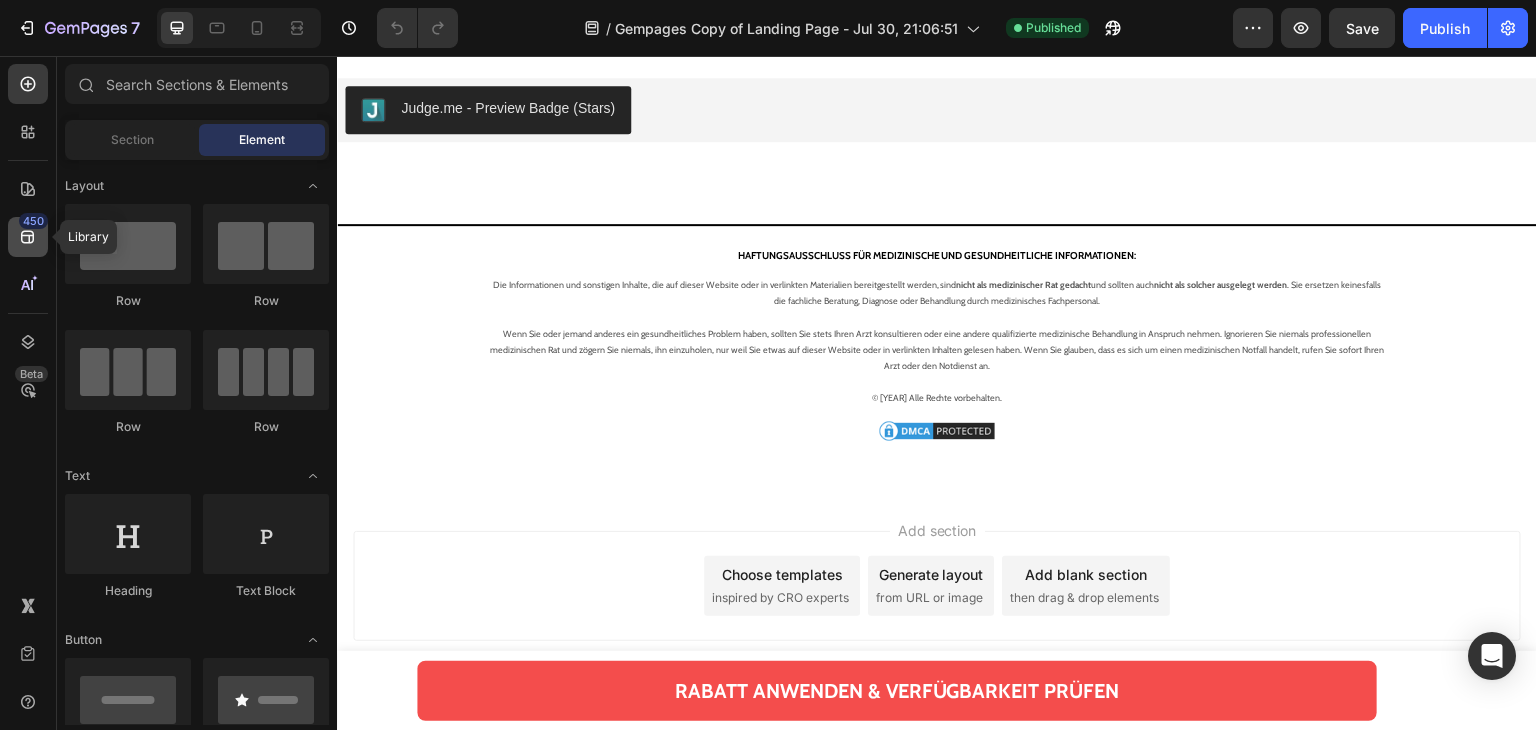 click 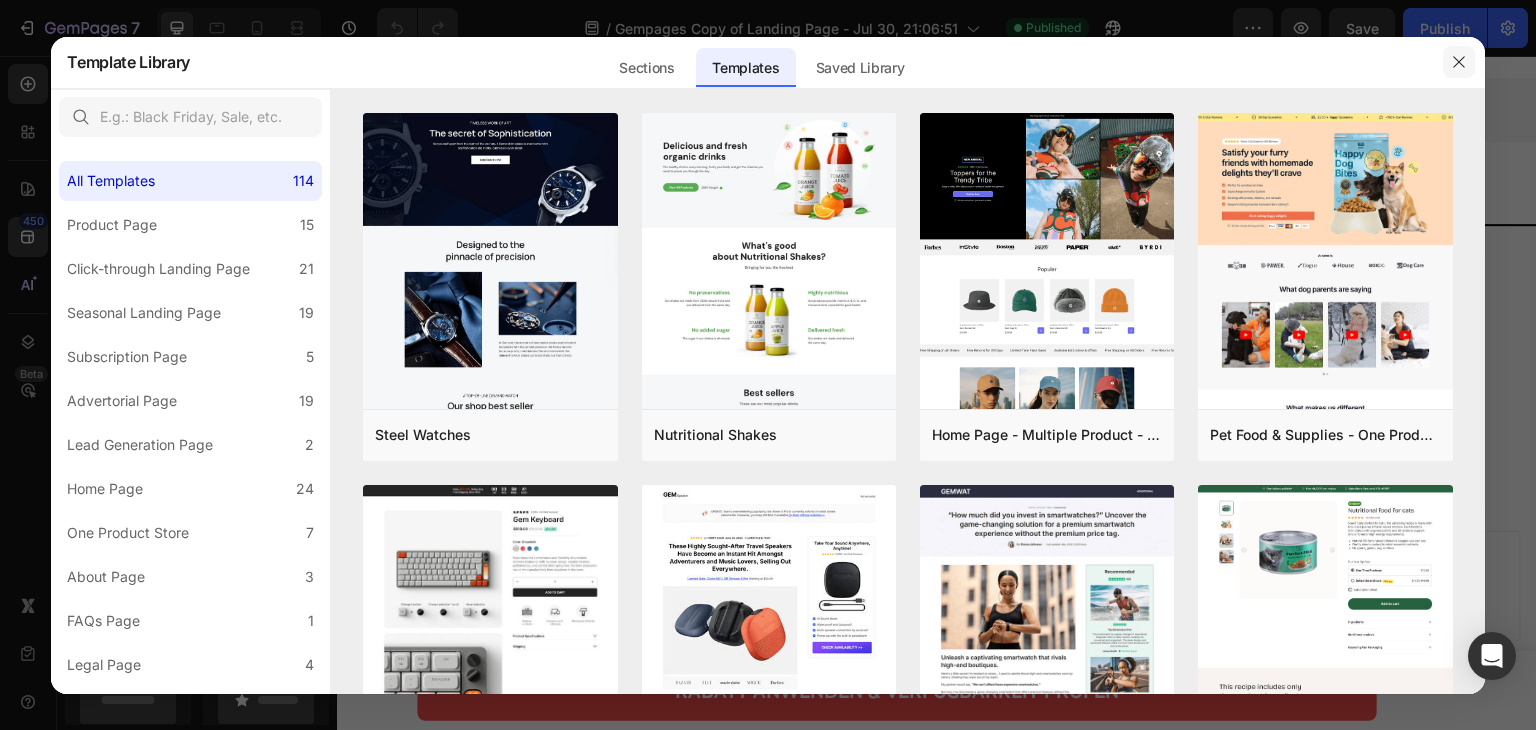 click 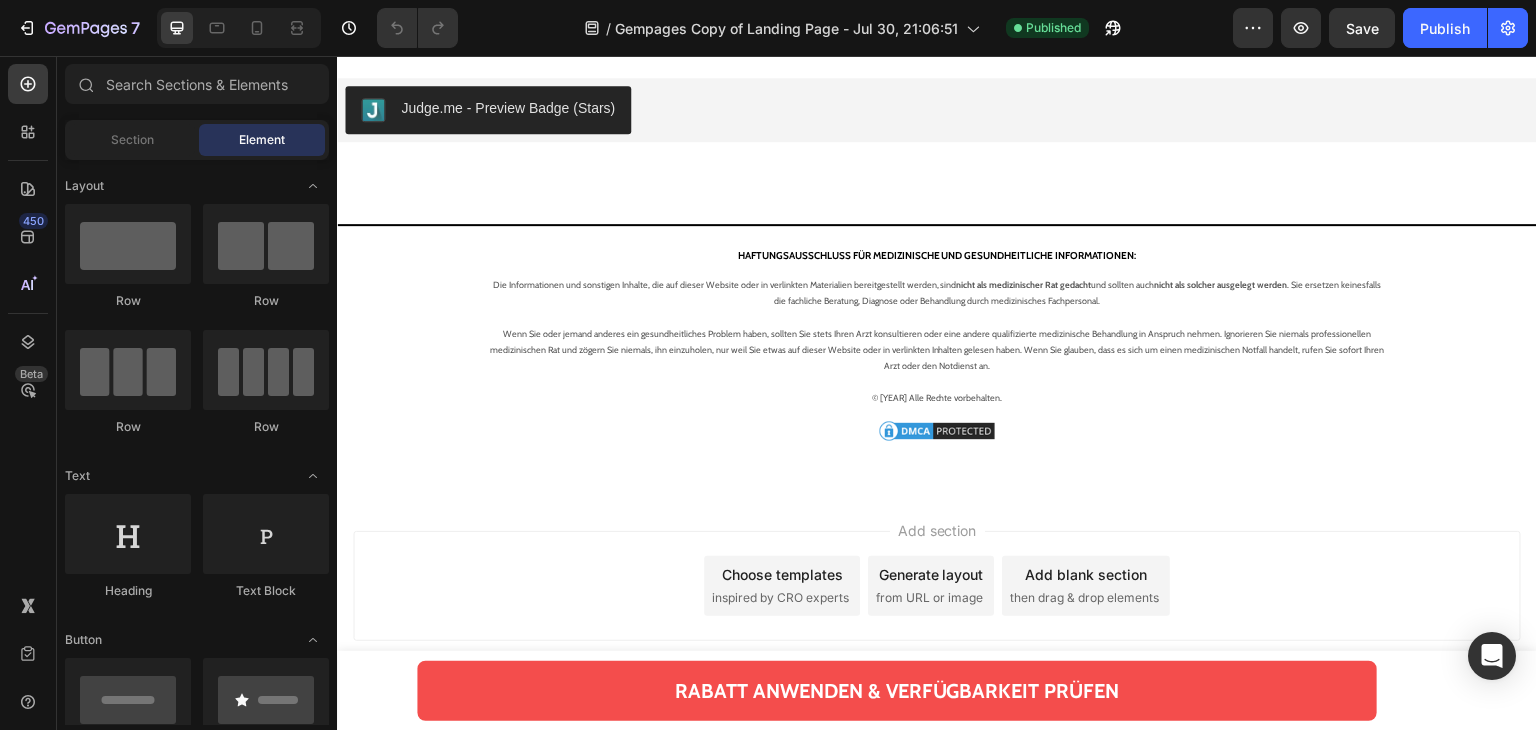 click on "Element" 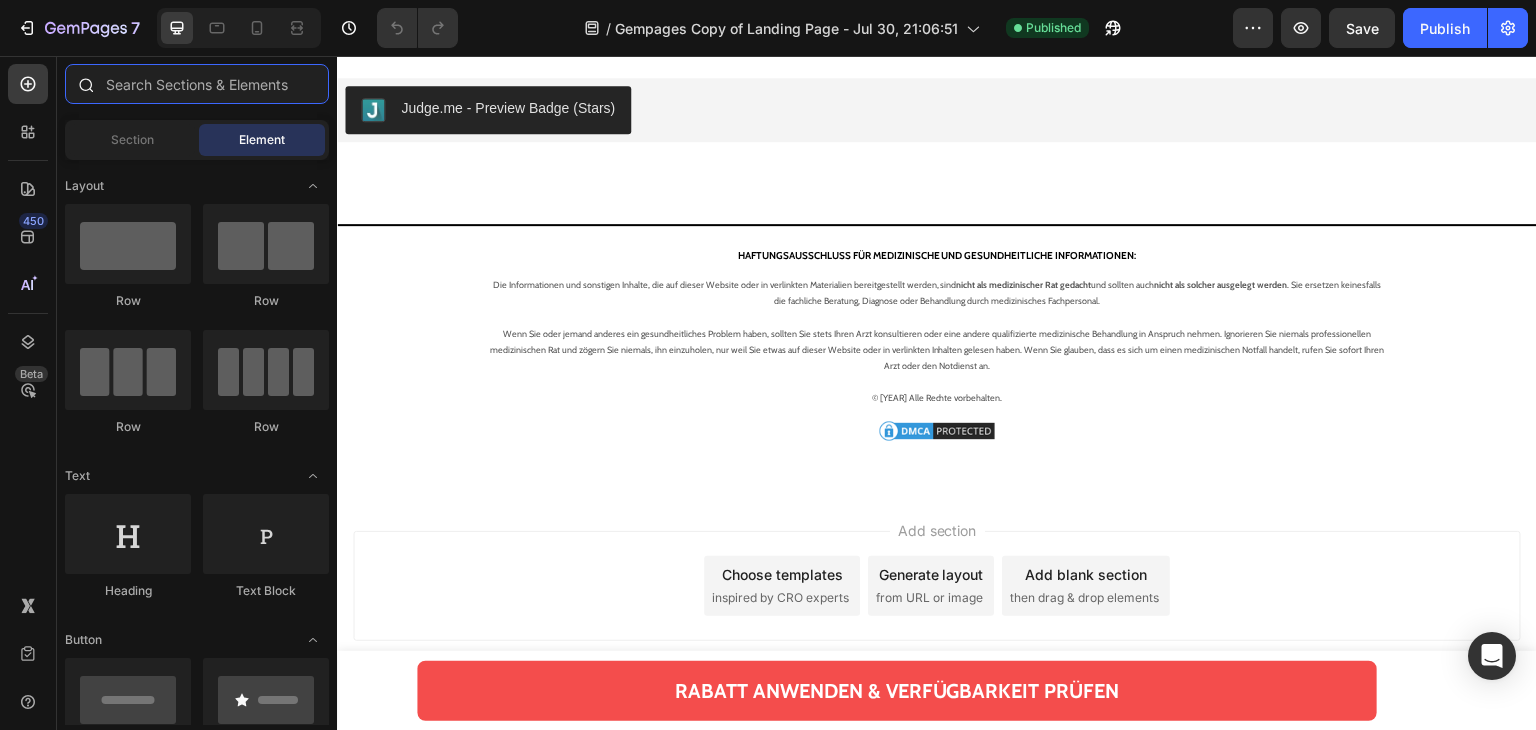 click at bounding box center [197, 84] 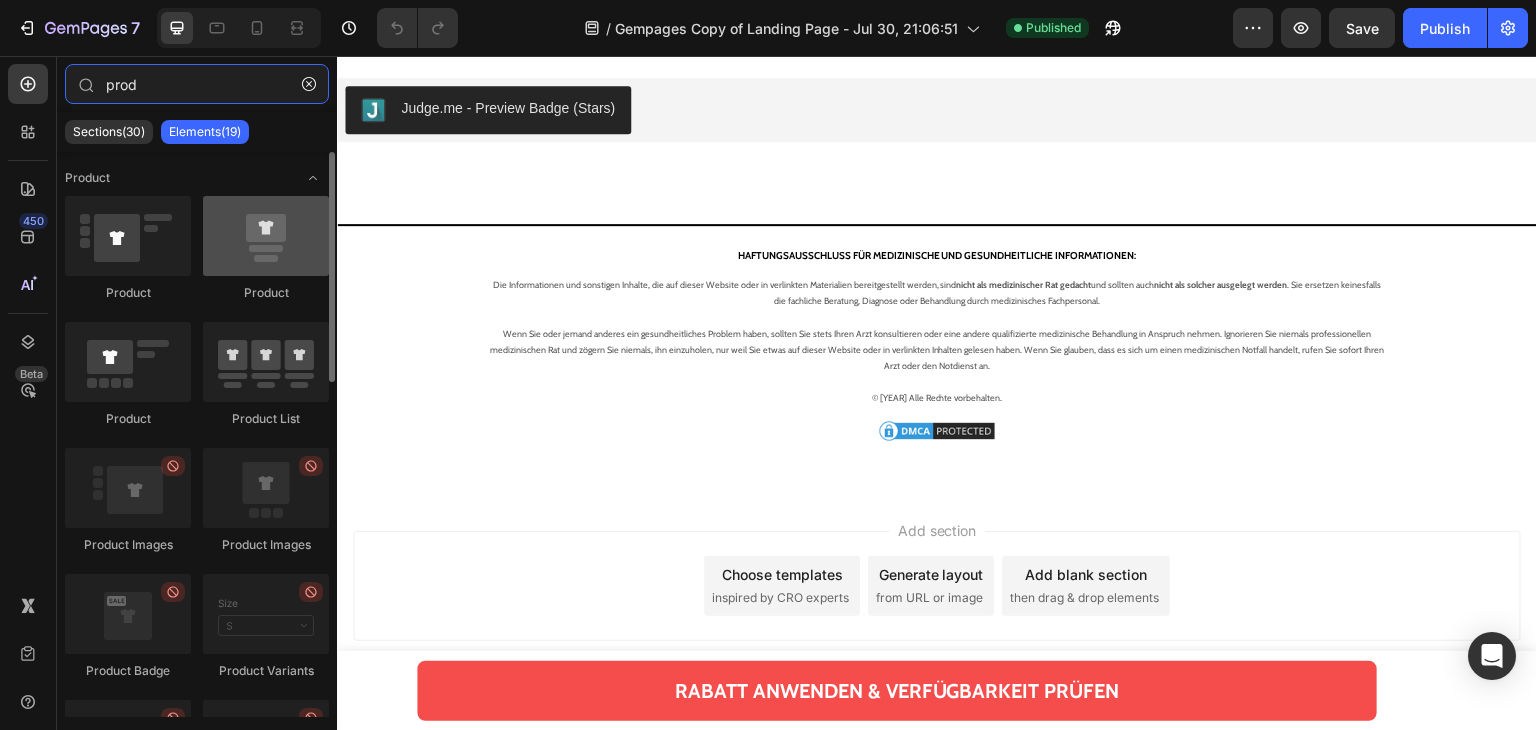type on "prod" 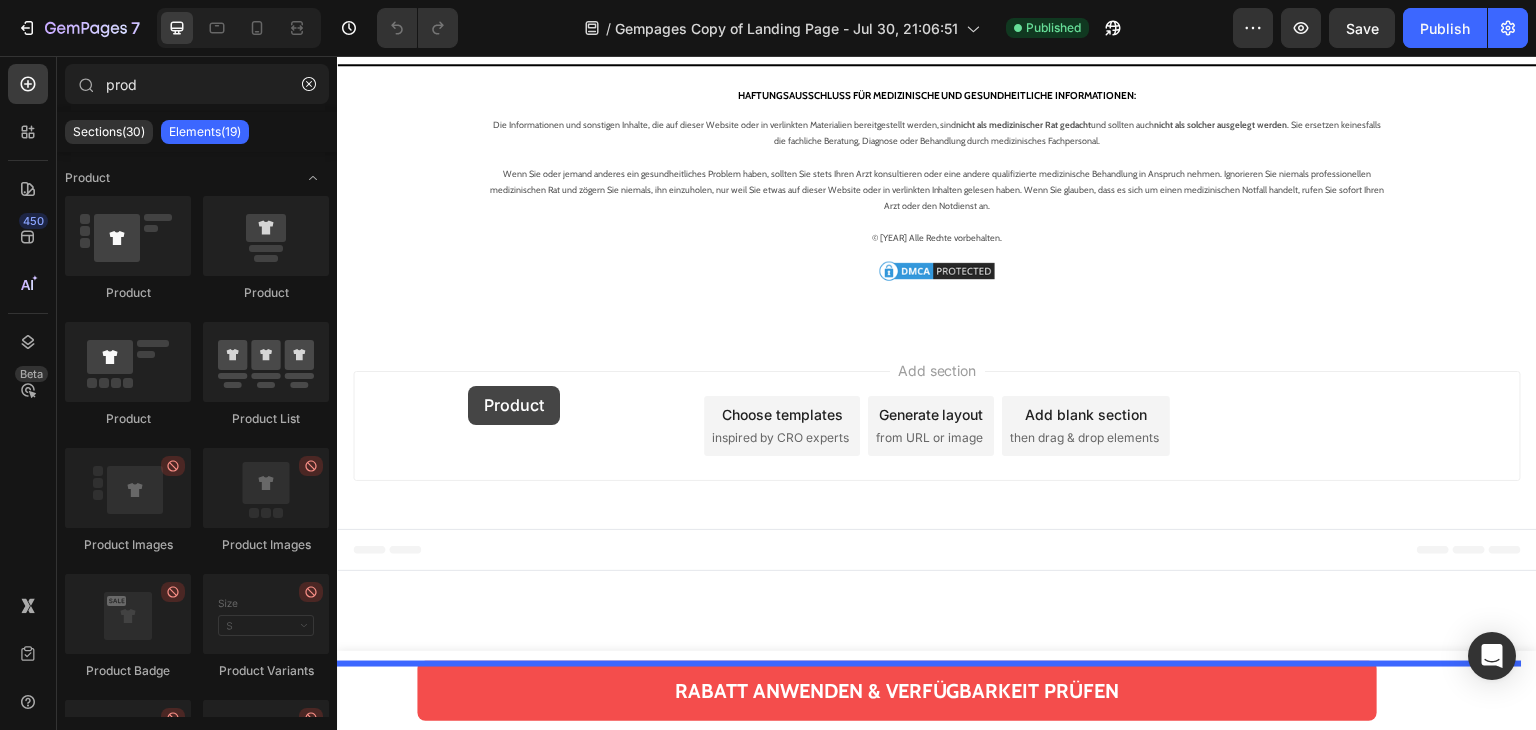 drag, startPoint x: 608, startPoint y: 326, endPoint x: 468, endPoint y: 386, distance: 152.31546 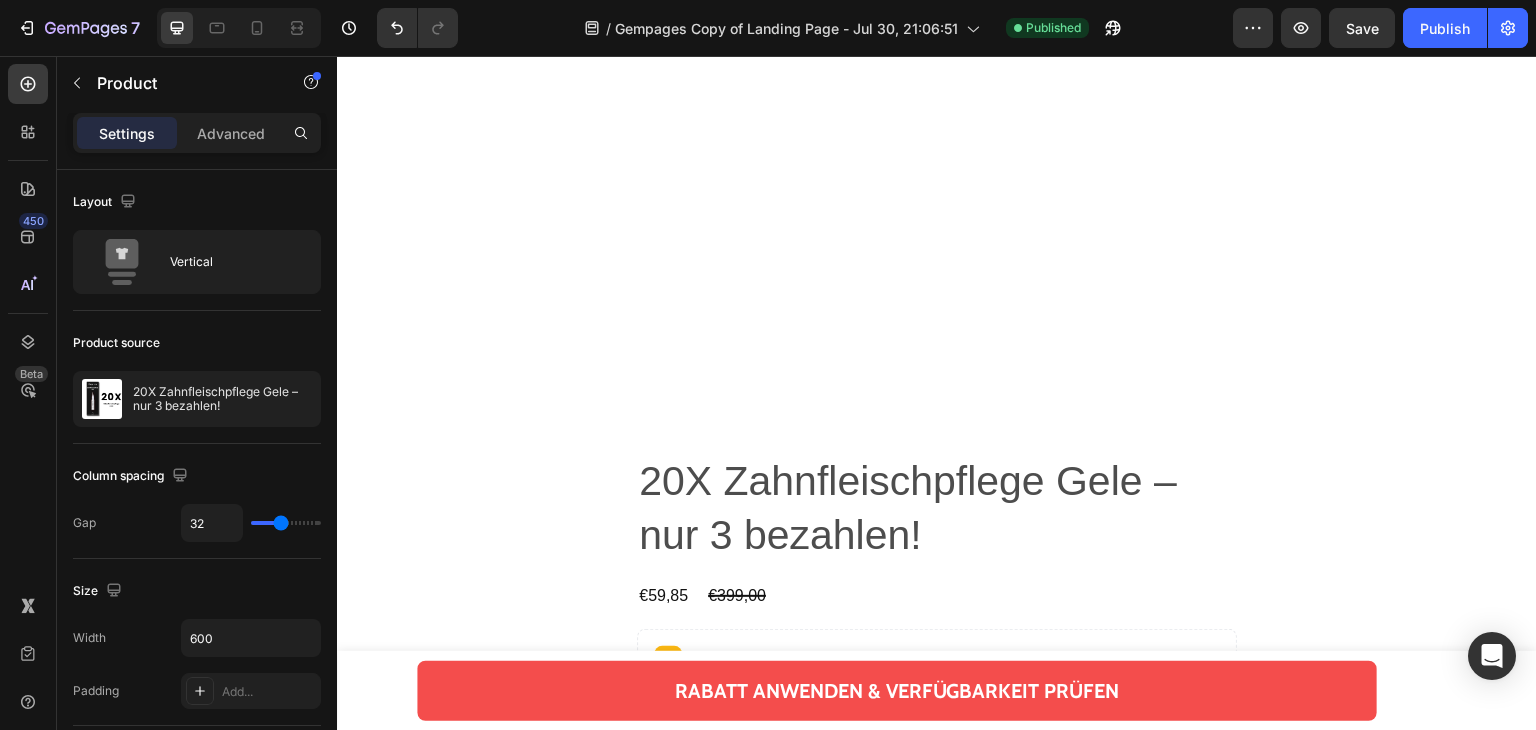 scroll, scrollTop: 19942, scrollLeft: 0, axis: vertical 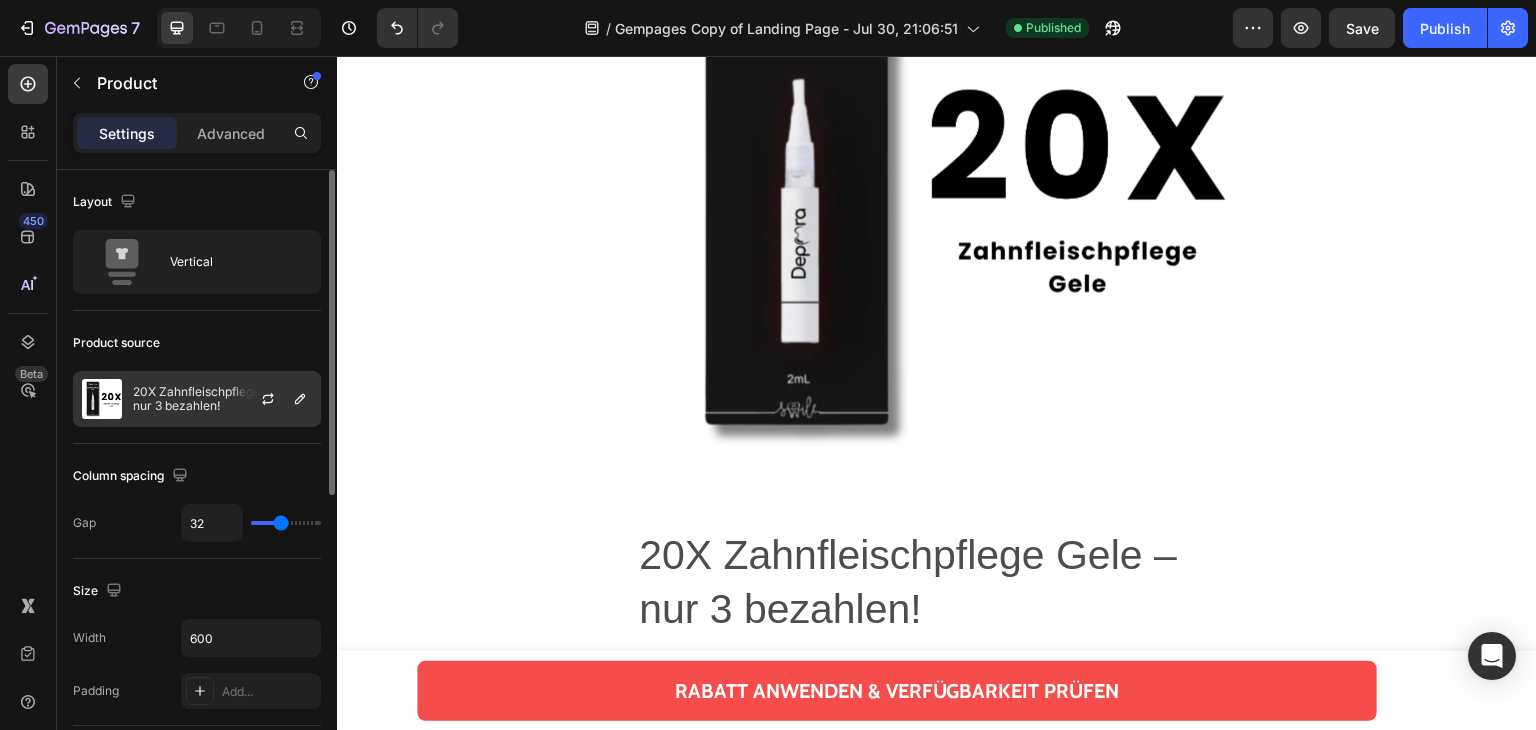 click at bounding box center [276, 399] 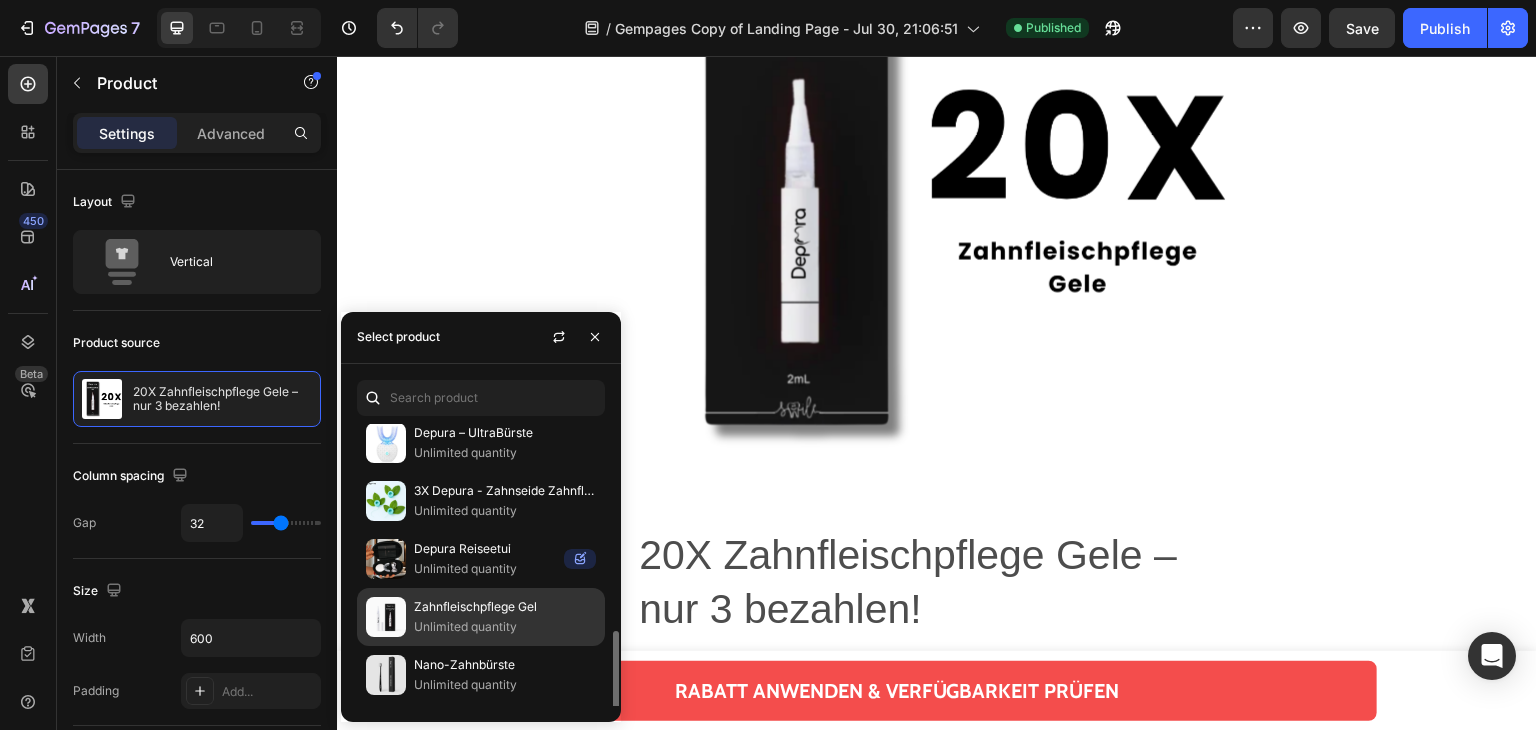 scroll, scrollTop: 351, scrollLeft: 0, axis: vertical 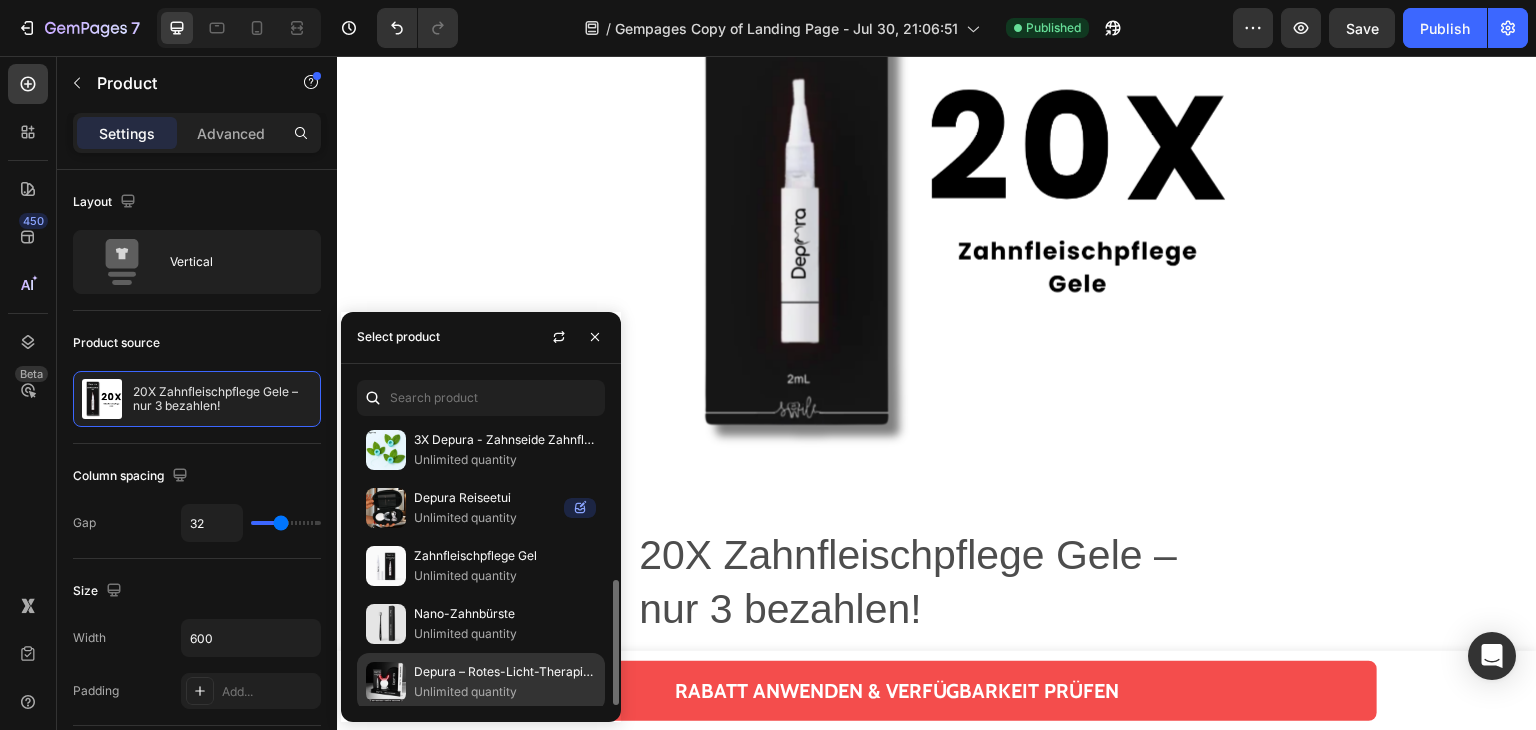click on "Depura – Rotes-Licht-Therapie-System" at bounding box center (505, 672) 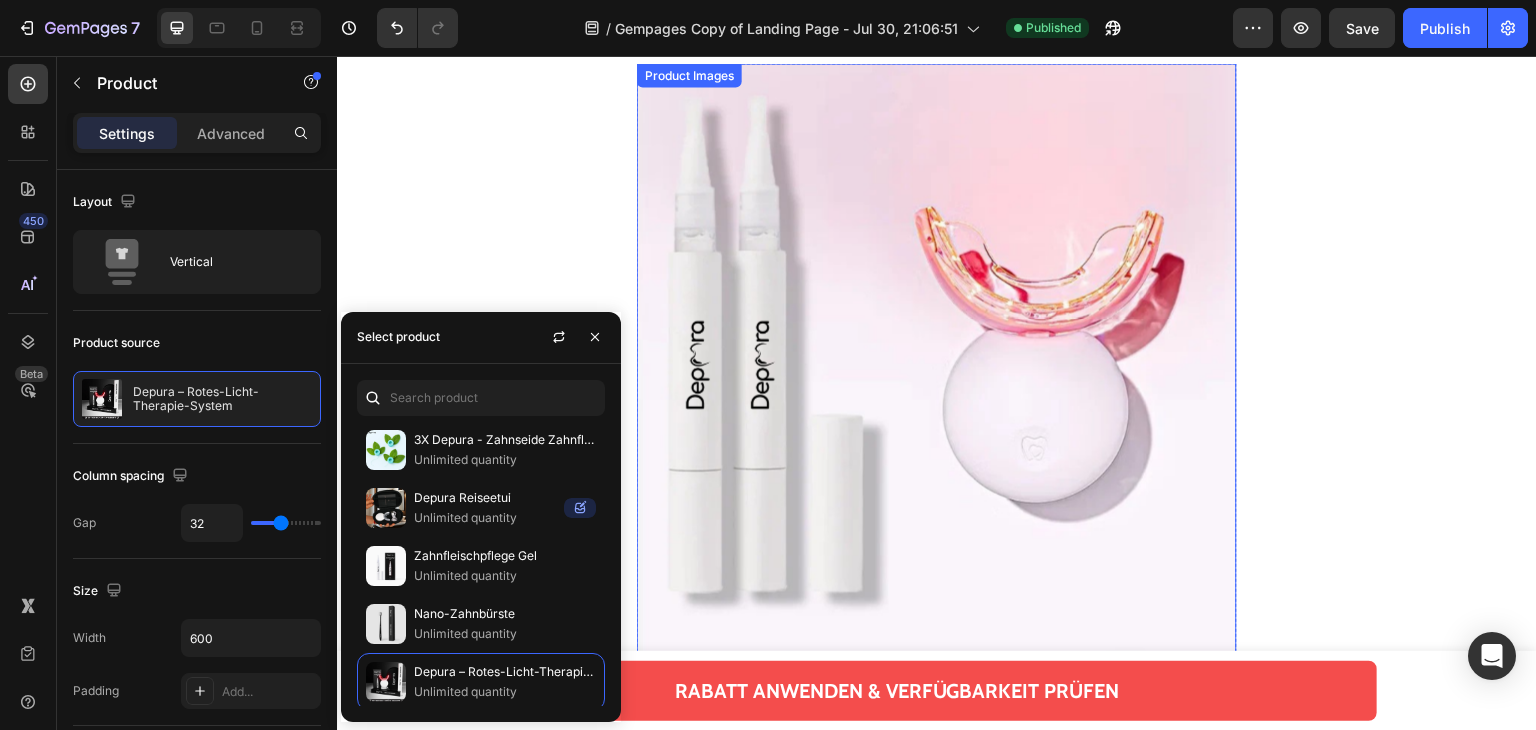 scroll, scrollTop: 19942, scrollLeft: 0, axis: vertical 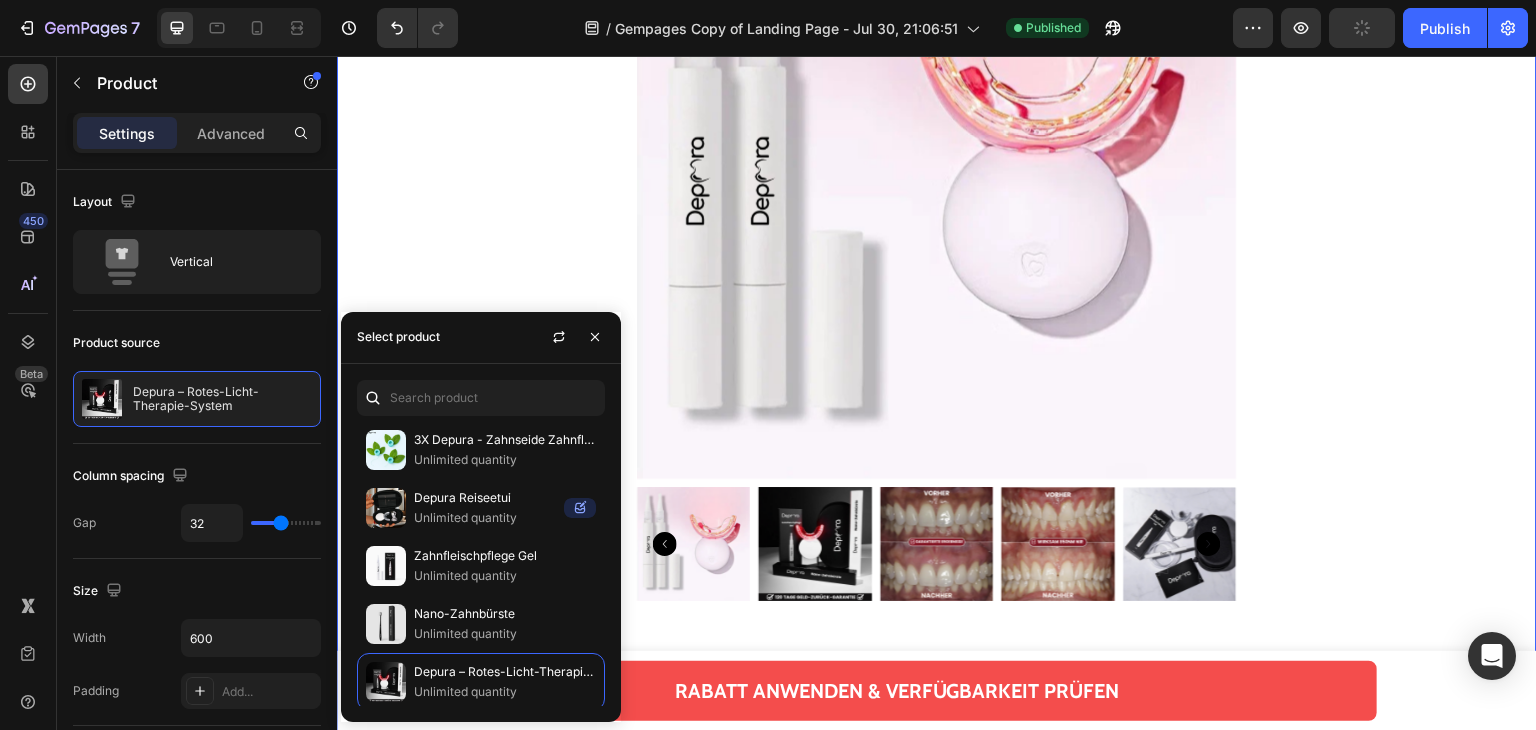 click on "Product Images Depura – Rotes-Licht-Therapie-System [CURRENCY][PRICE] Product Price Product Price [CURRENCY][PRICE] Product Price Product Price Row Highlight key benefits with product description. Add description or sync data Product Description Angebot: 1 Gerät 1 Gerät 1 Gerät 1 Gerät 1 Gerät + 3 Gele enthalten 1 Gerät + 3 Gele enthalten 1 Gerät + 3 Gele enthalten 1 Gerät + 6 Gele enthalten 1 Gerät + 6 Gele enthalten 1 Gerät + 6 Gele enthalten Product Variants Swatches Quantity Text Block
1
Product Quantity
Add to cart Add to Cart Buy it now Dynamic Checkout Product Judge.me - Preview Badge (Stars) Judge.me" at bounding box center [937, 631] 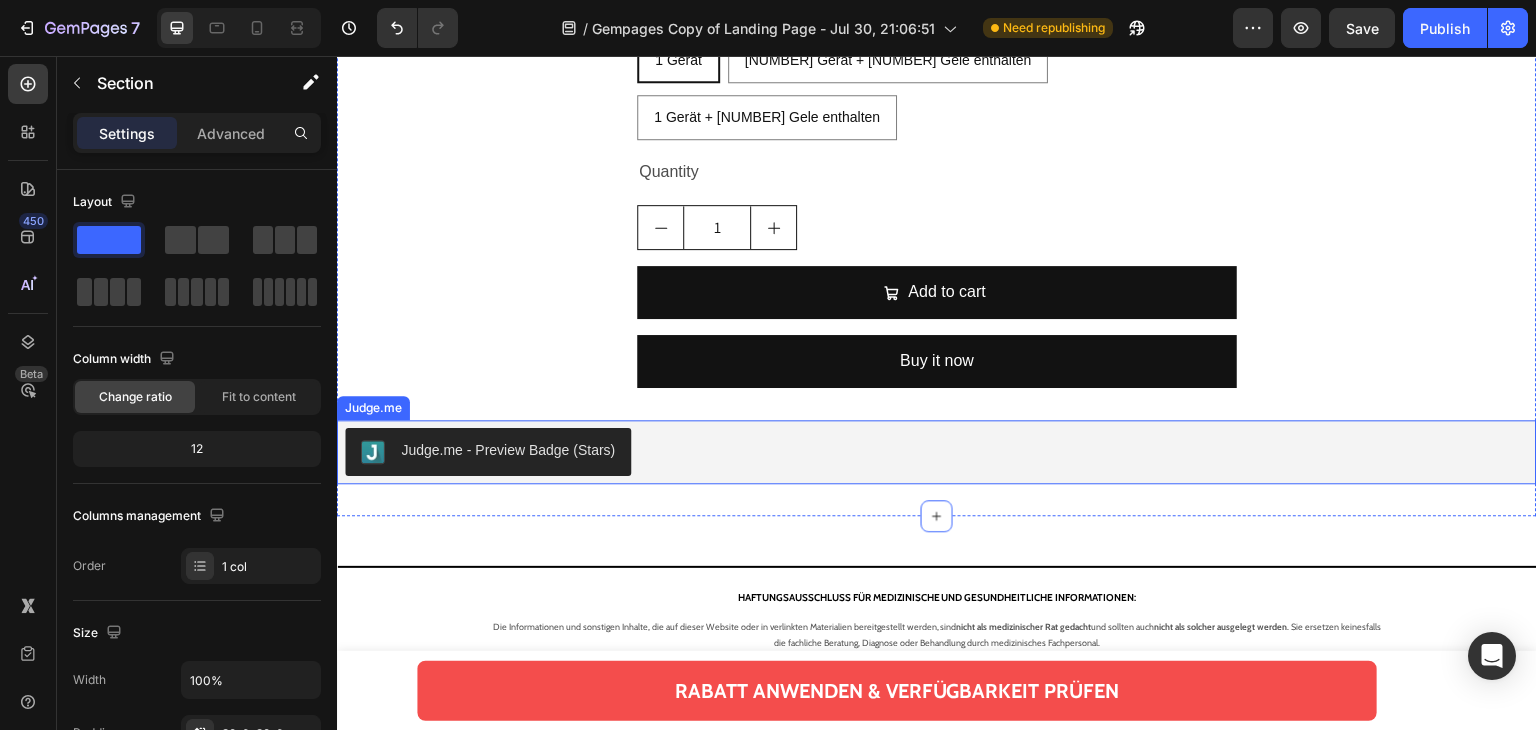 scroll, scrollTop: 21042, scrollLeft: 0, axis: vertical 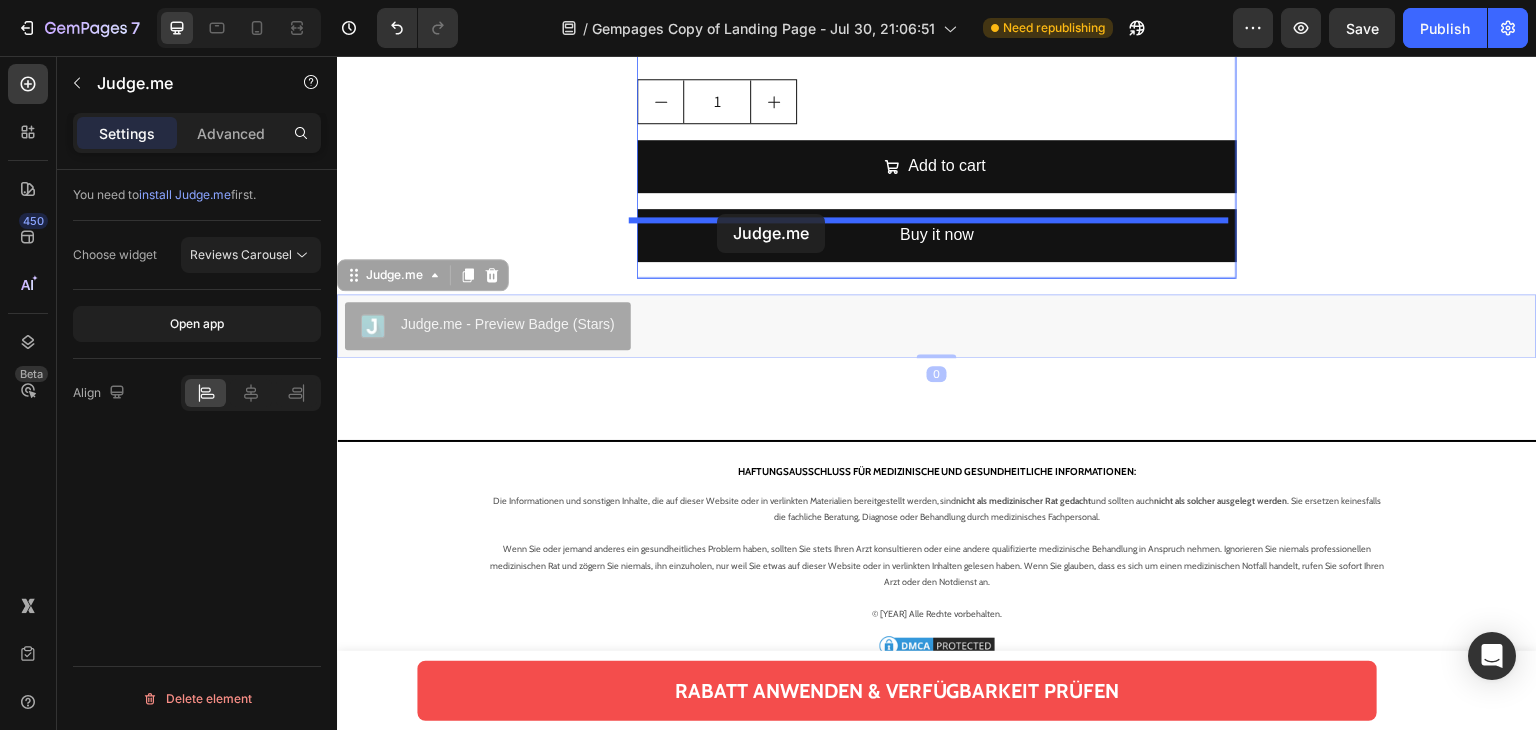 drag, startPoint x: 516, startPoint y: 195, endPoint x: 717, endPoint y: 214, distance: 201.89601 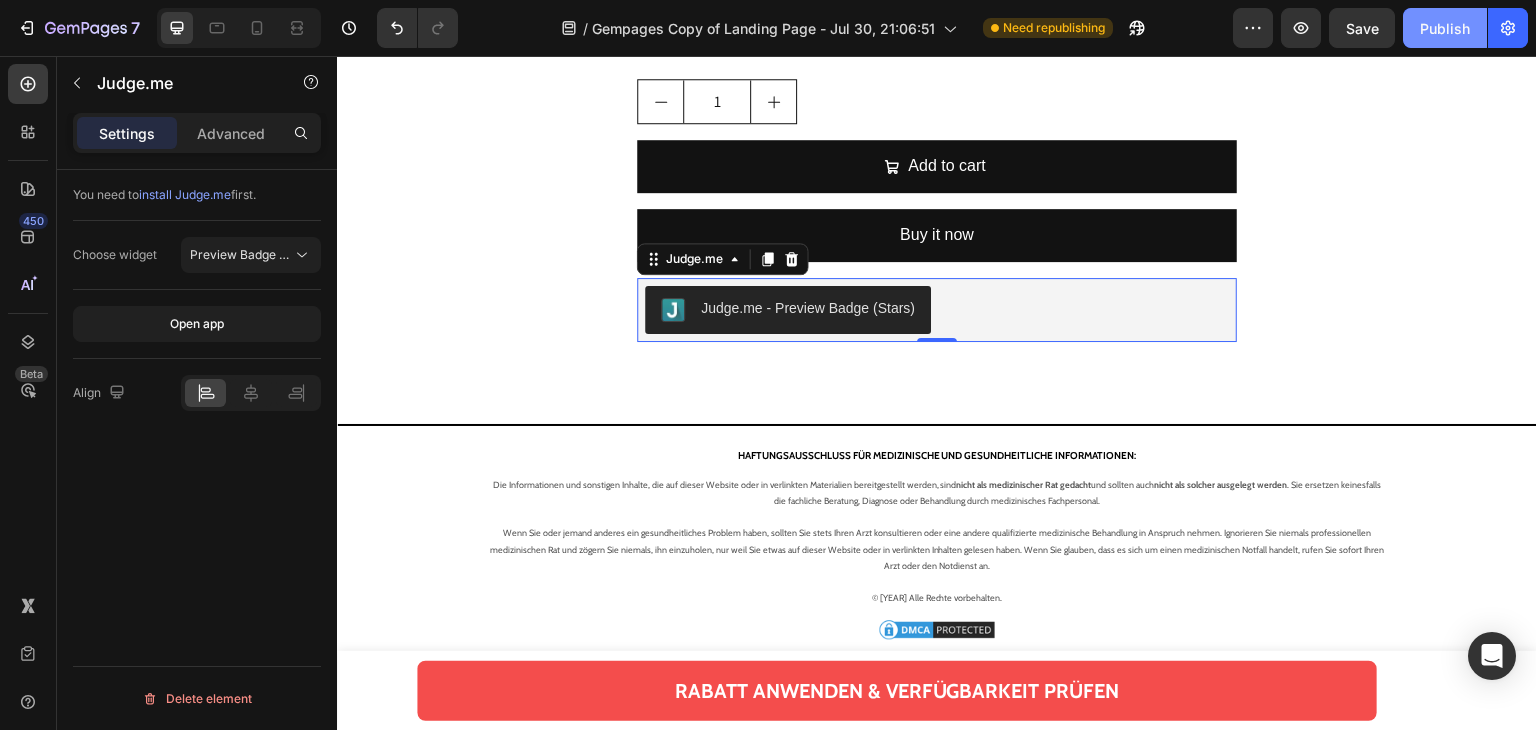 click on "Publish" at bounding box center (1445, 28) 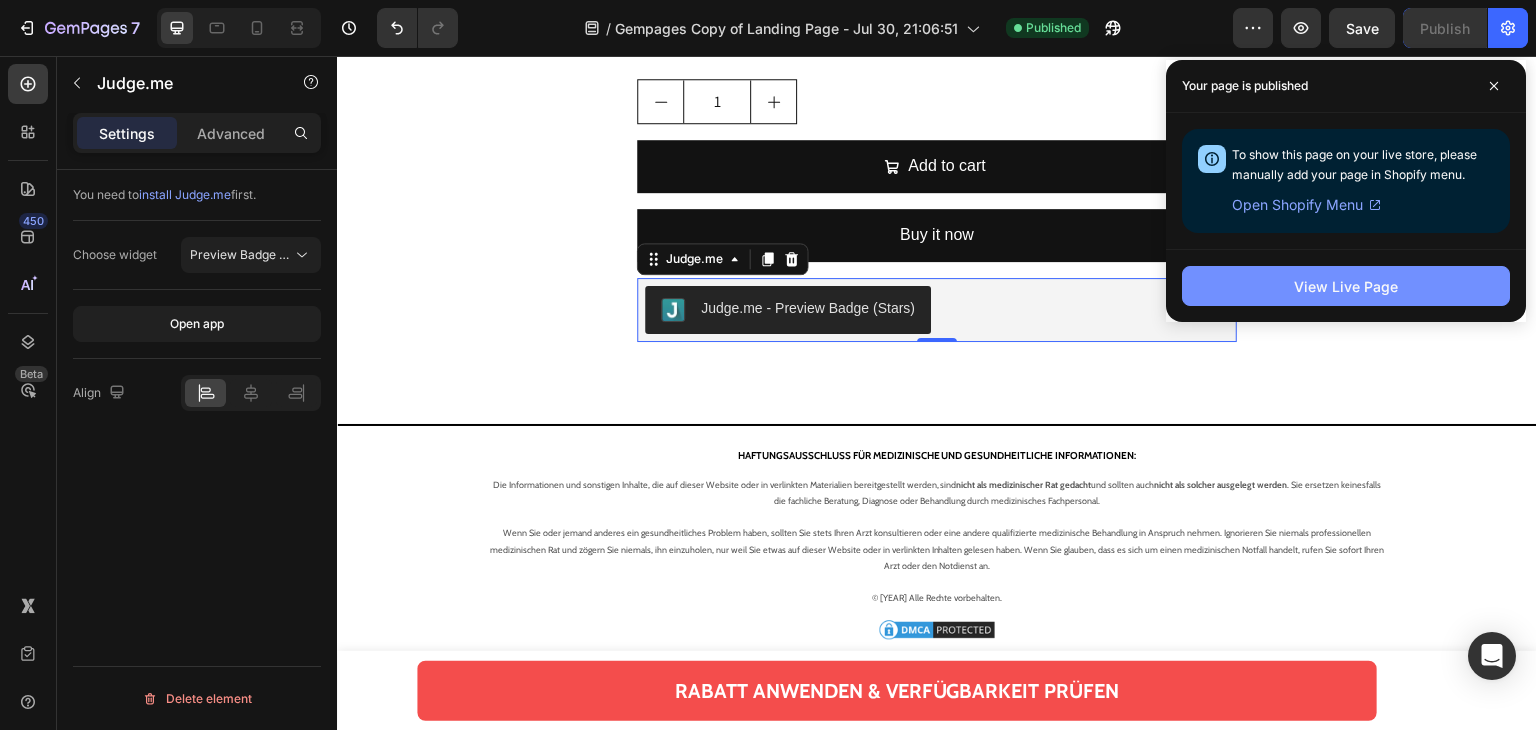 click on "View Live Page" at bounding box center (1346, 286) 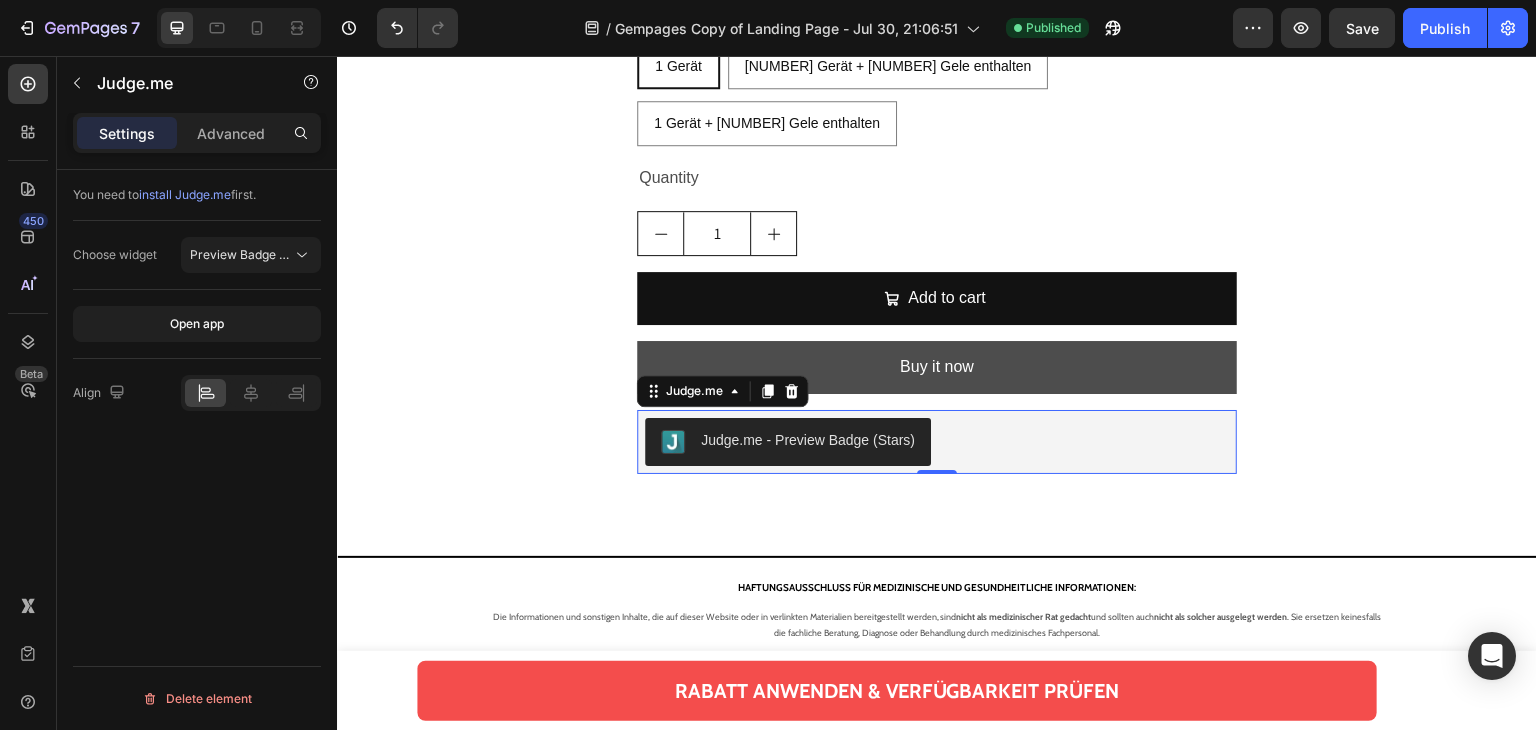 scroll, scrollTop: 20768, scrollLeft: 0, axis: vertical 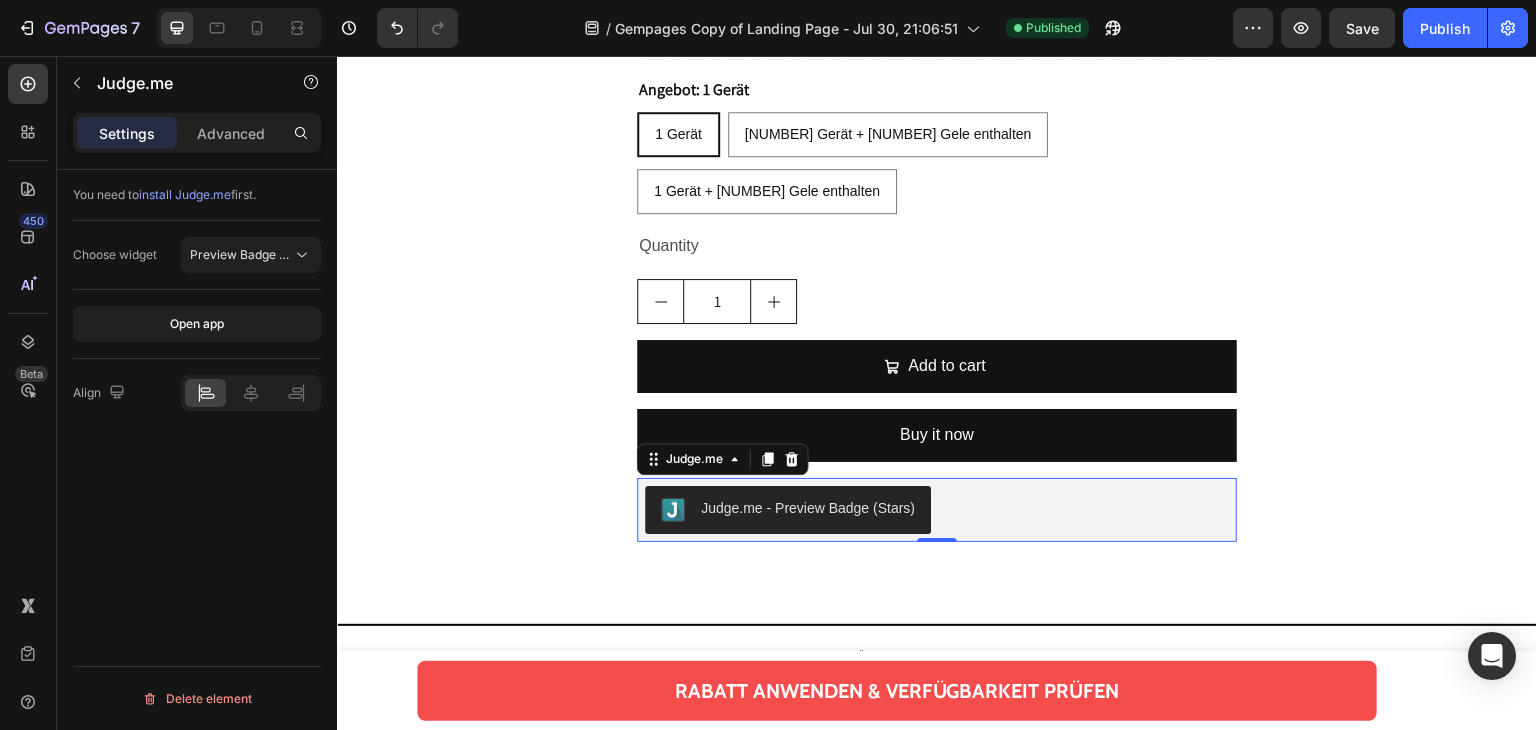 click on "Judge.me - Preview Badge (Stars)" at bounding box center [808, 508] 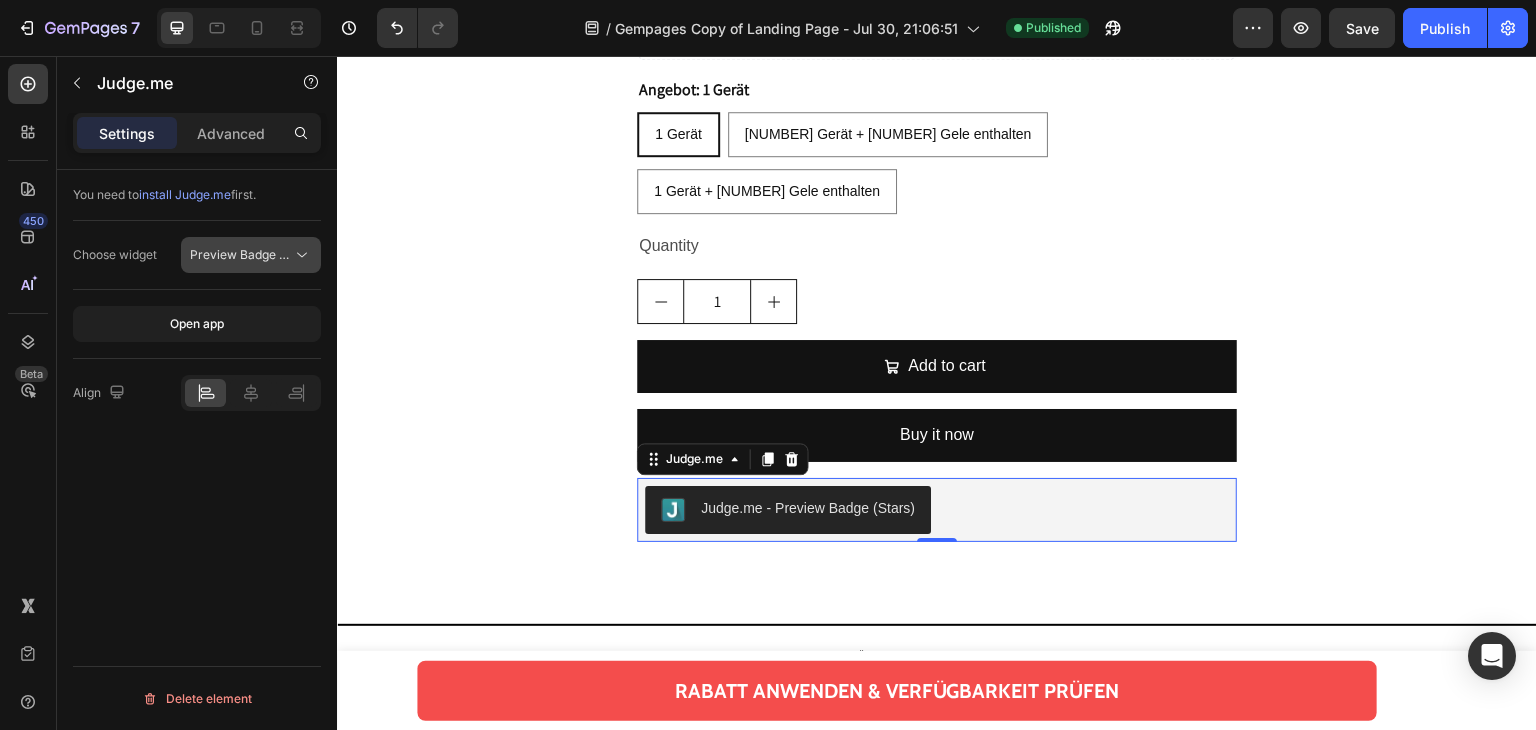click on "Preview Badge (Stars)" at bounding box center (253, 254) 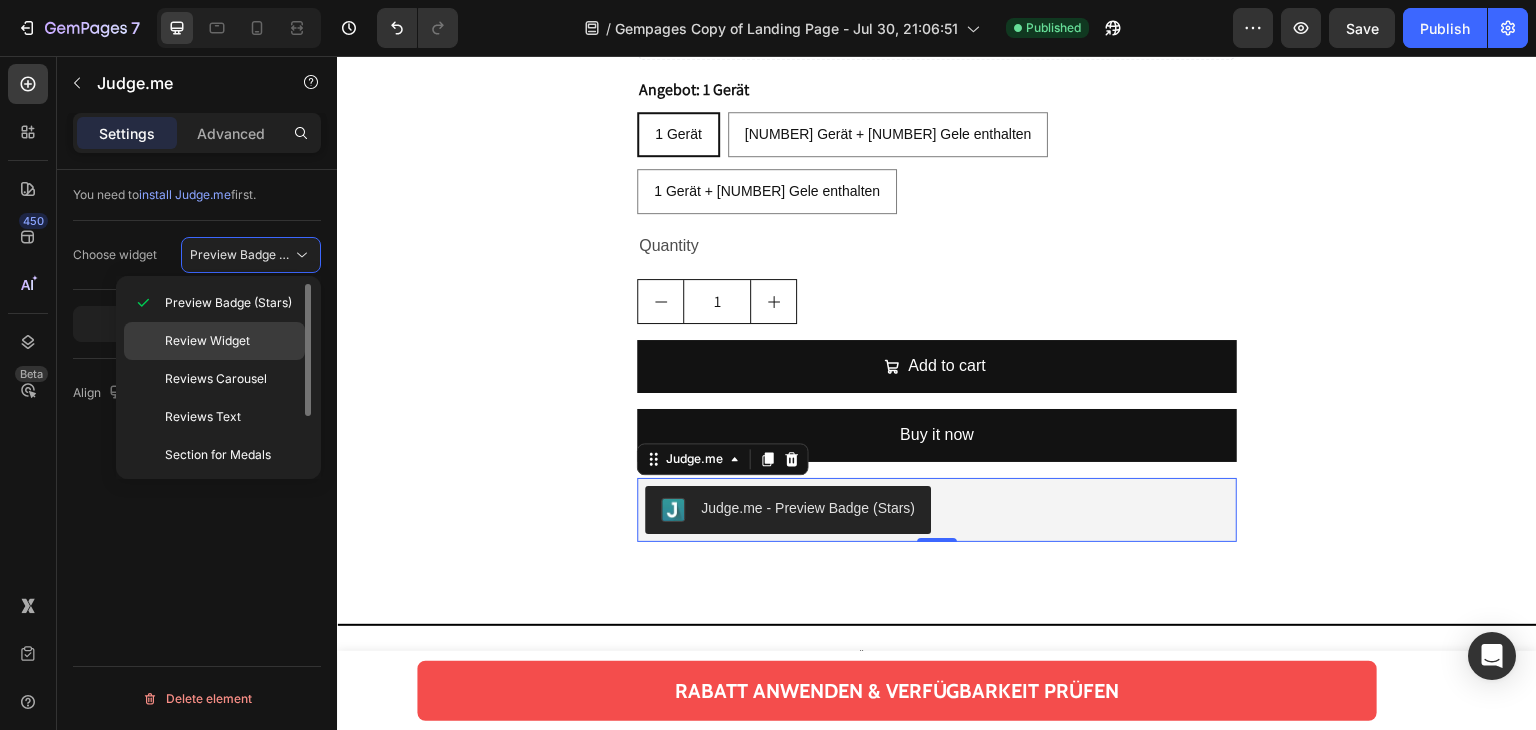 click on "Review Widget" at bounding box center [207, 341] 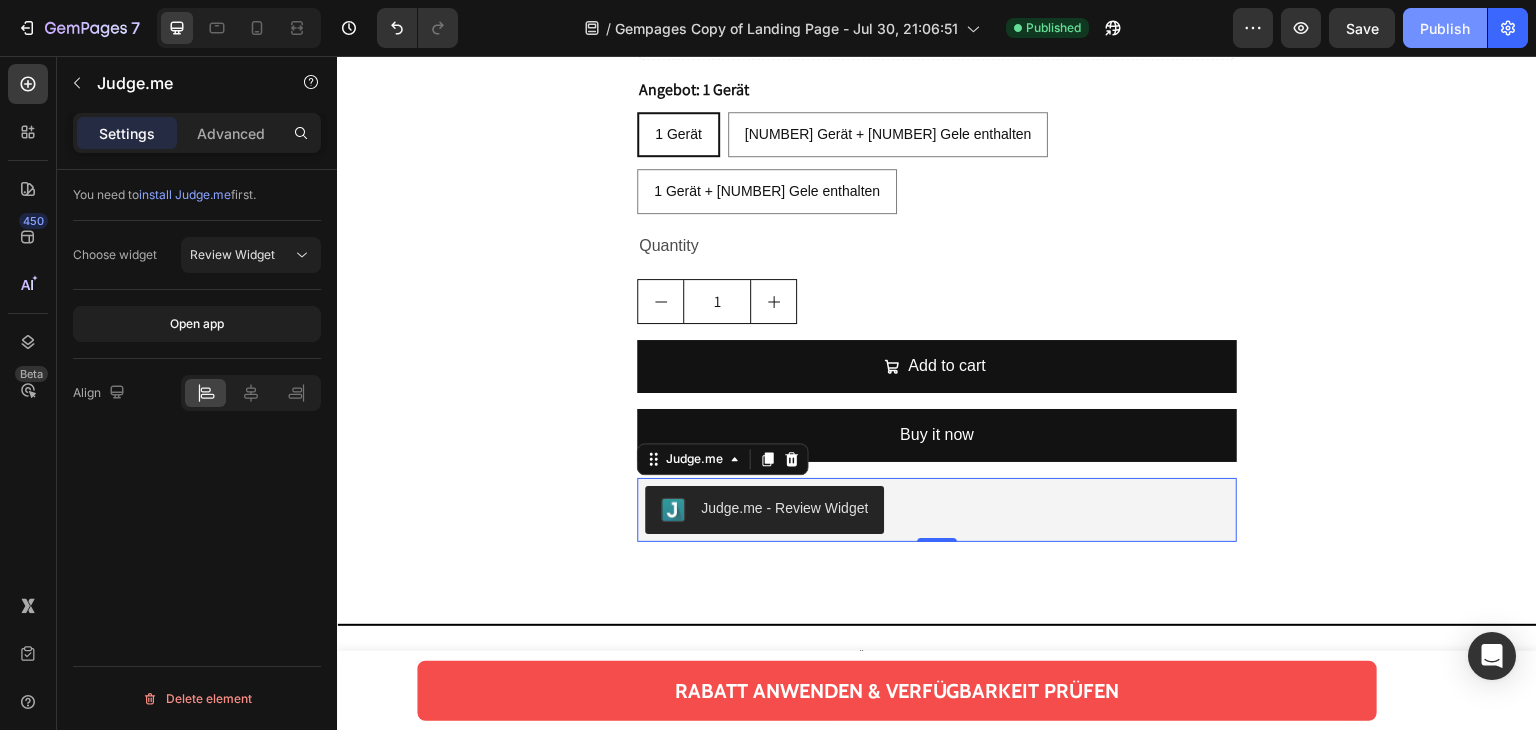 click on "Publish" 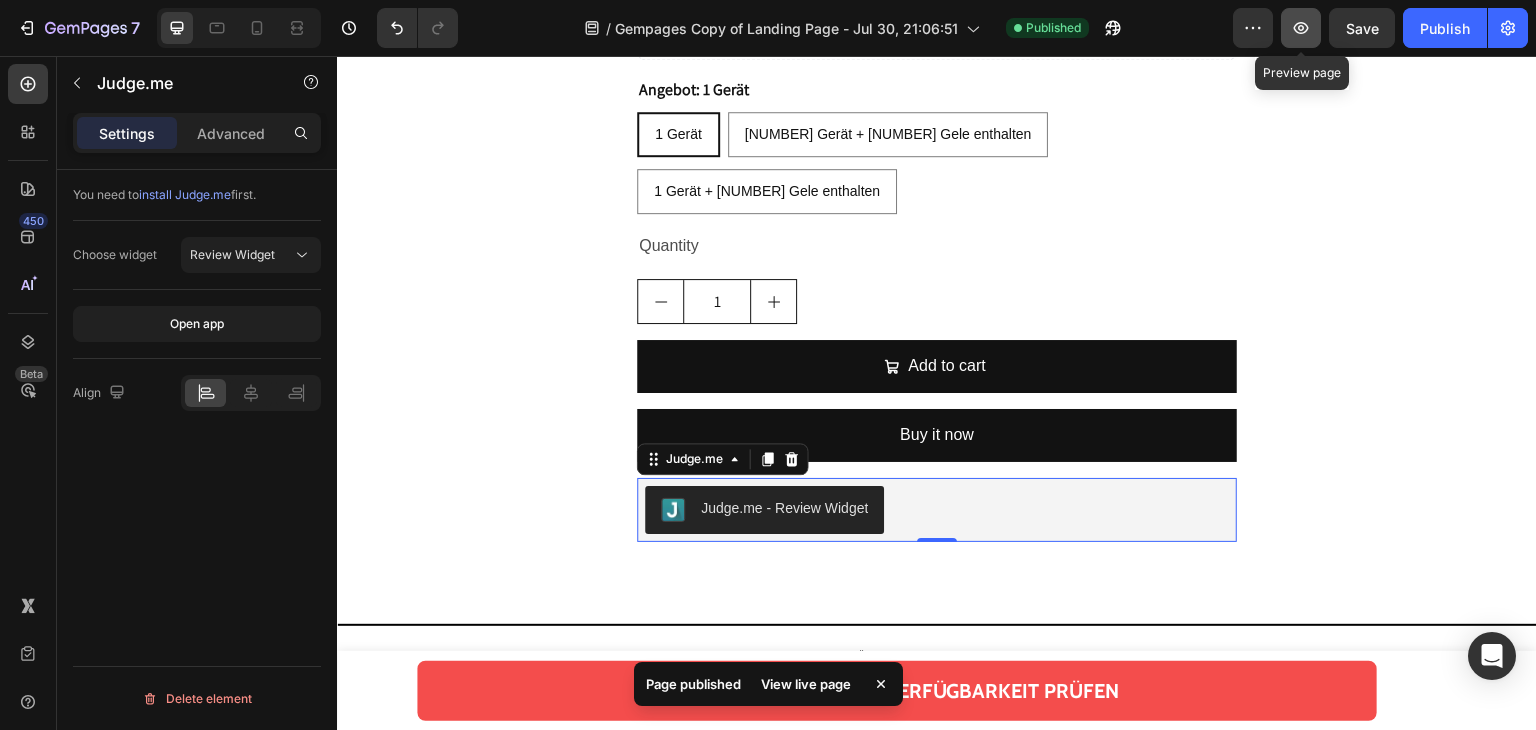 click 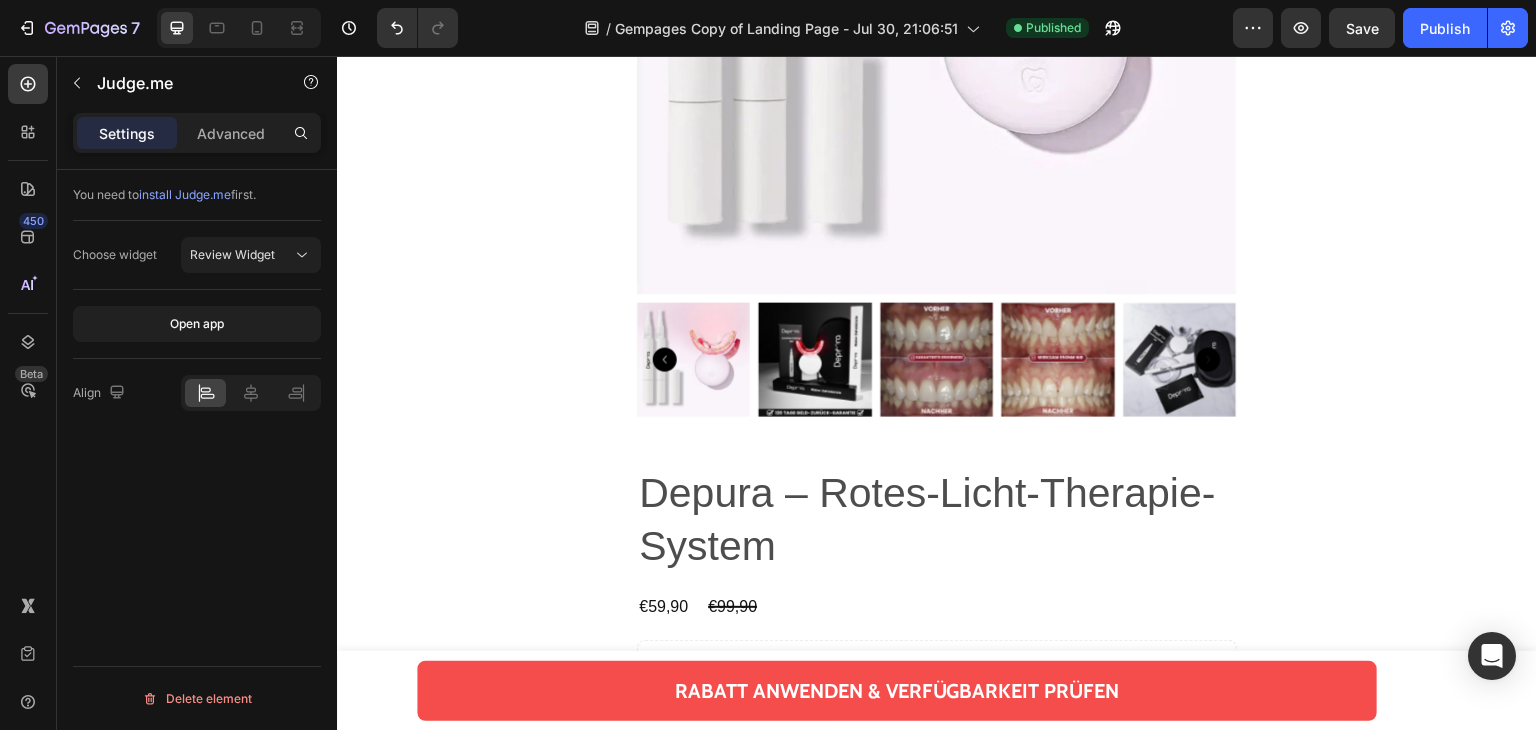 scroll, scrollTop: 19452, scrollLeft: 0, axis: vertical 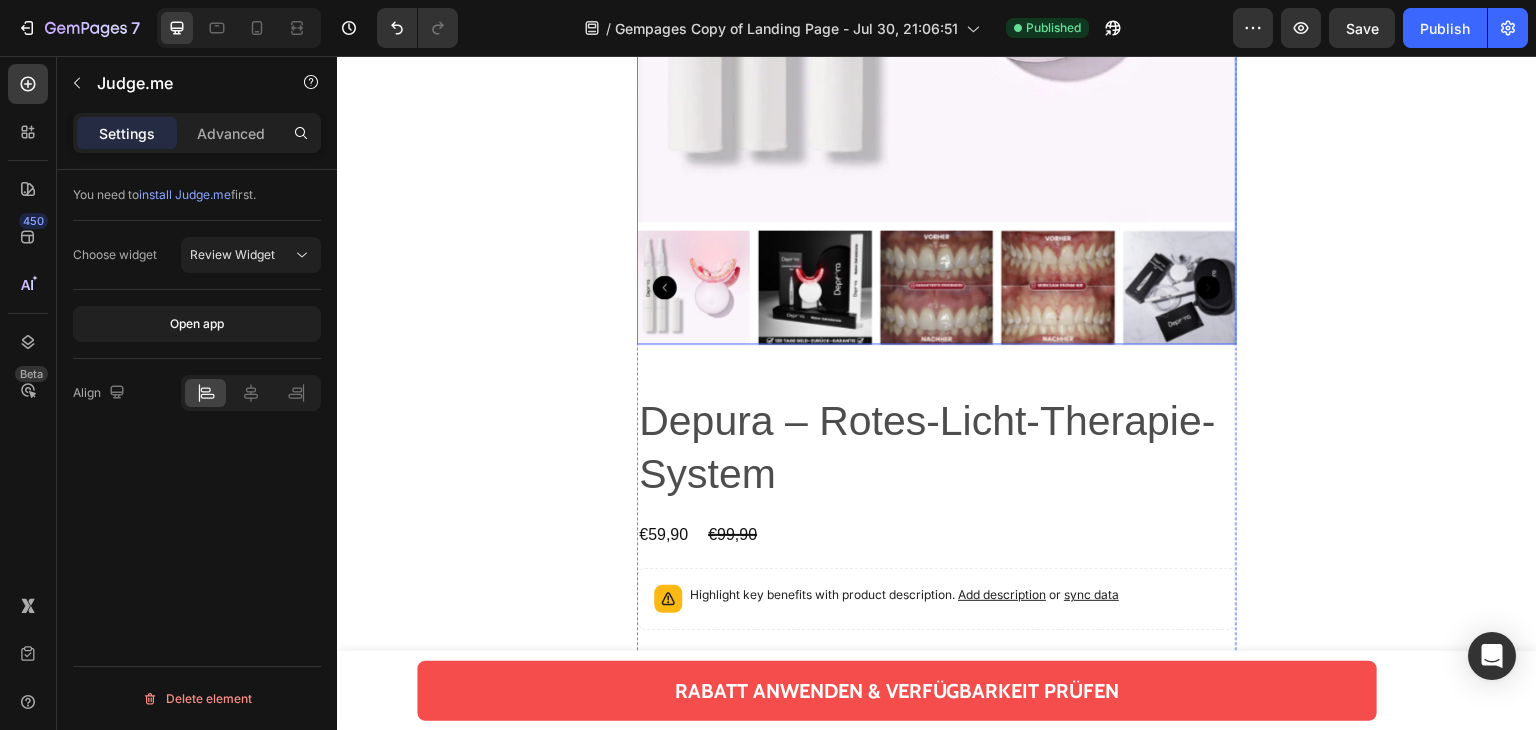 click at bounding box center [937, -77] 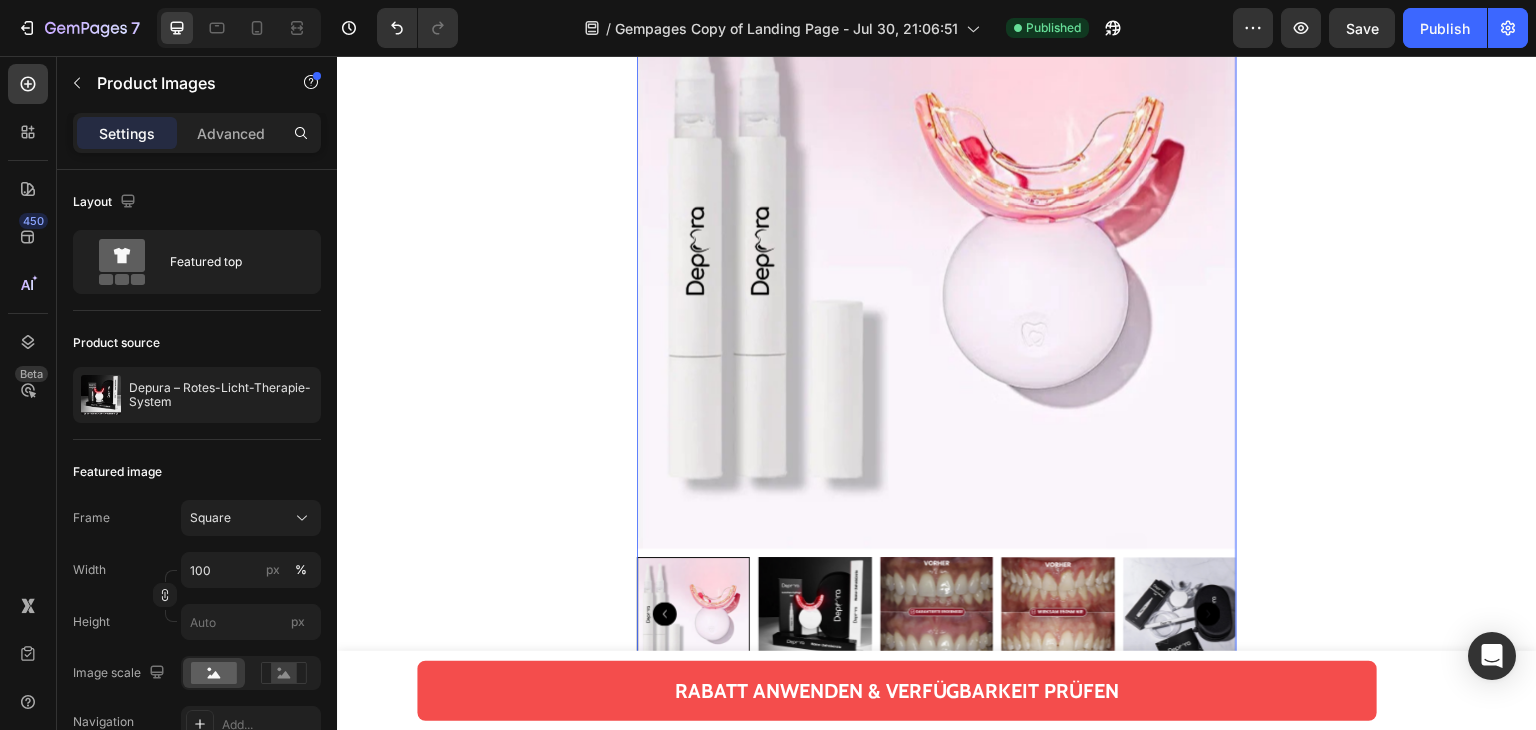 scroll, scrollTop: 19852, scrollLeft: 0, axis: vertical 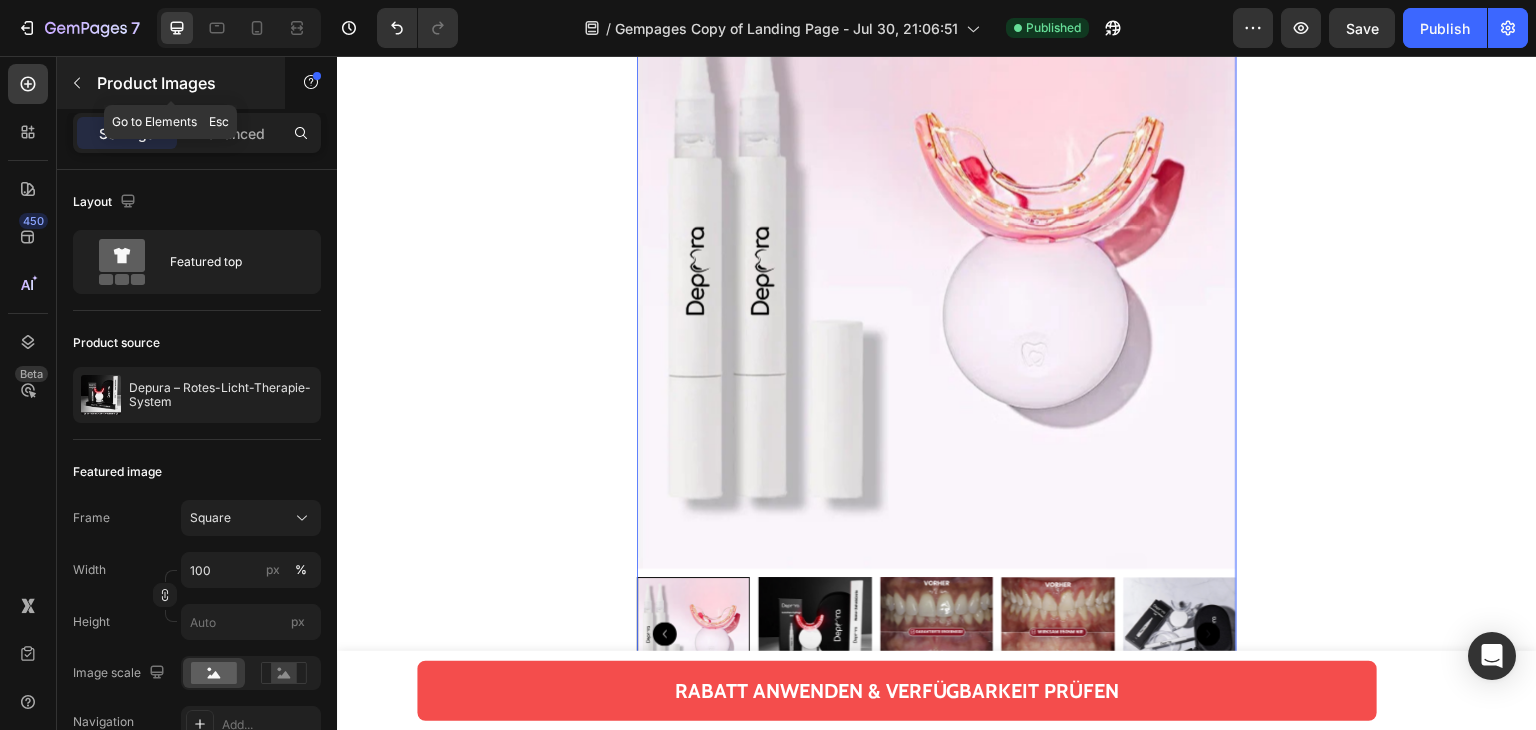 click 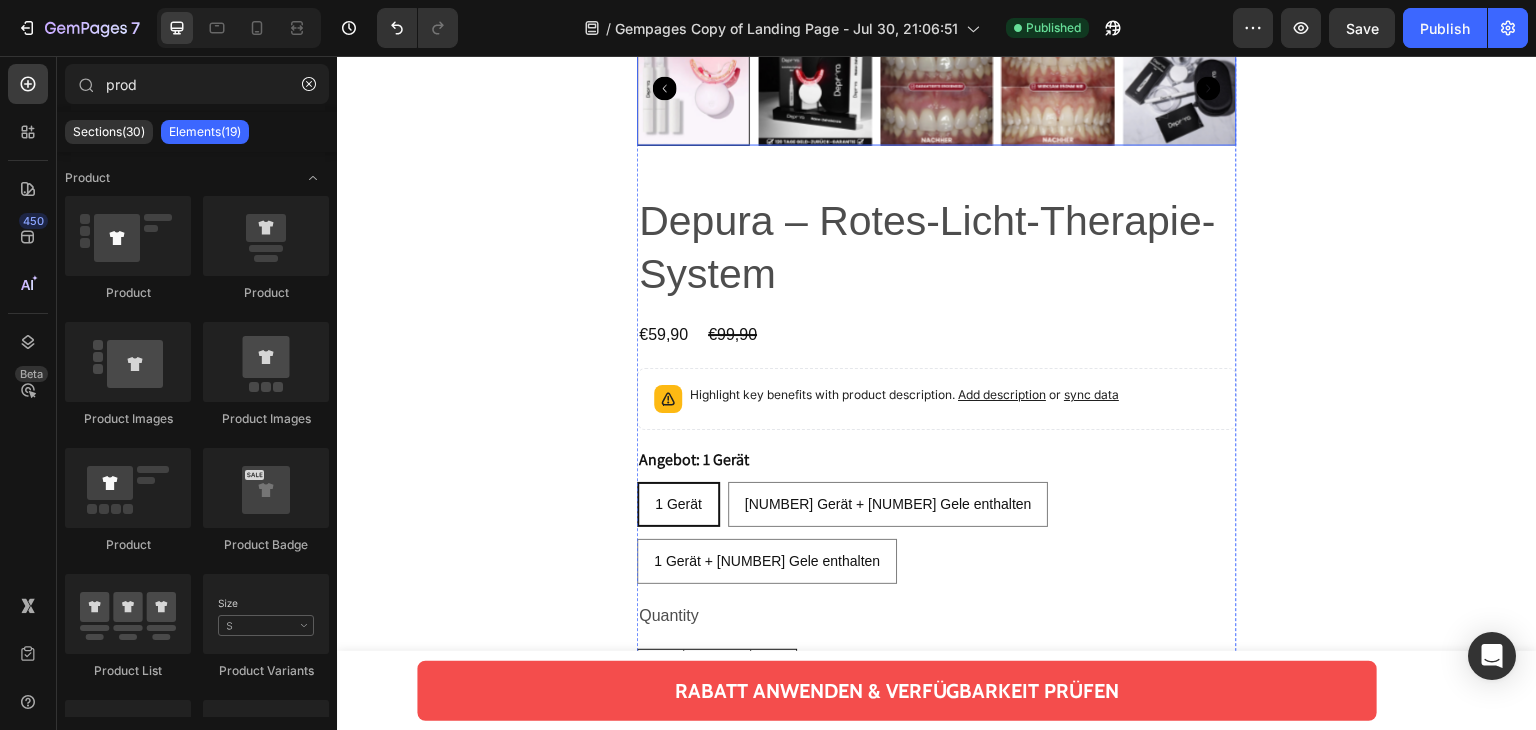 scroll, scrollTop: 19452, scrollLeft: 0, axis: vertical 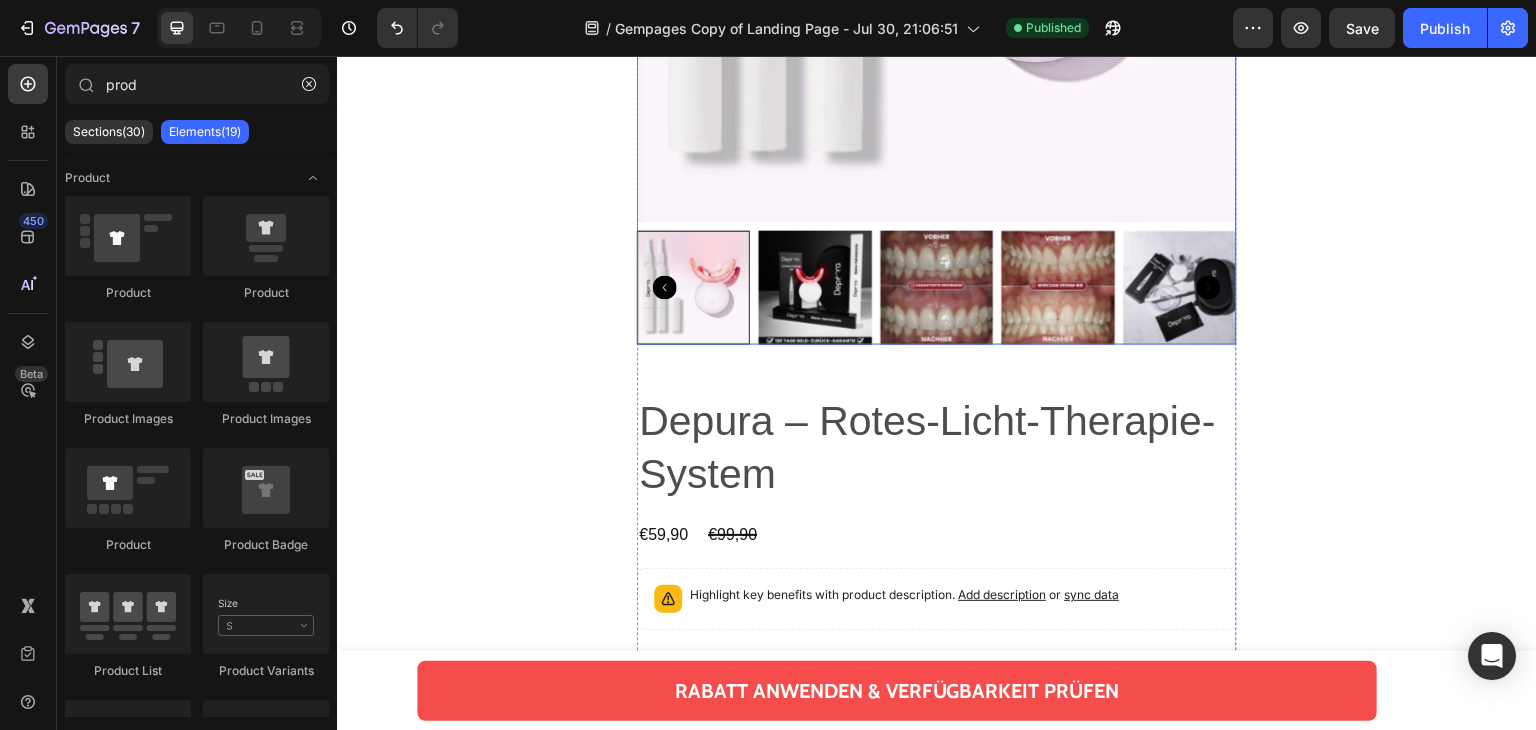 click at bounding box center [937, -77] 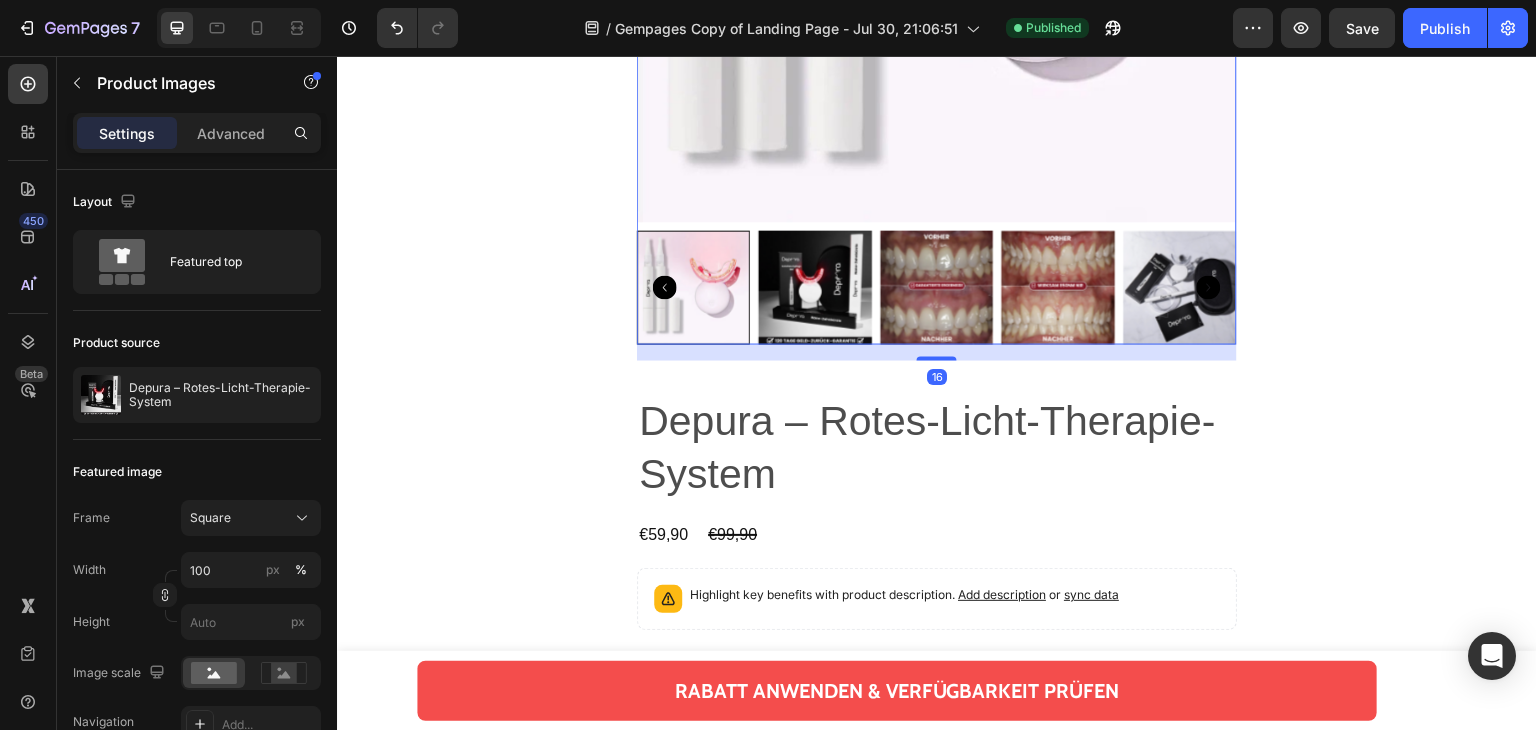 click 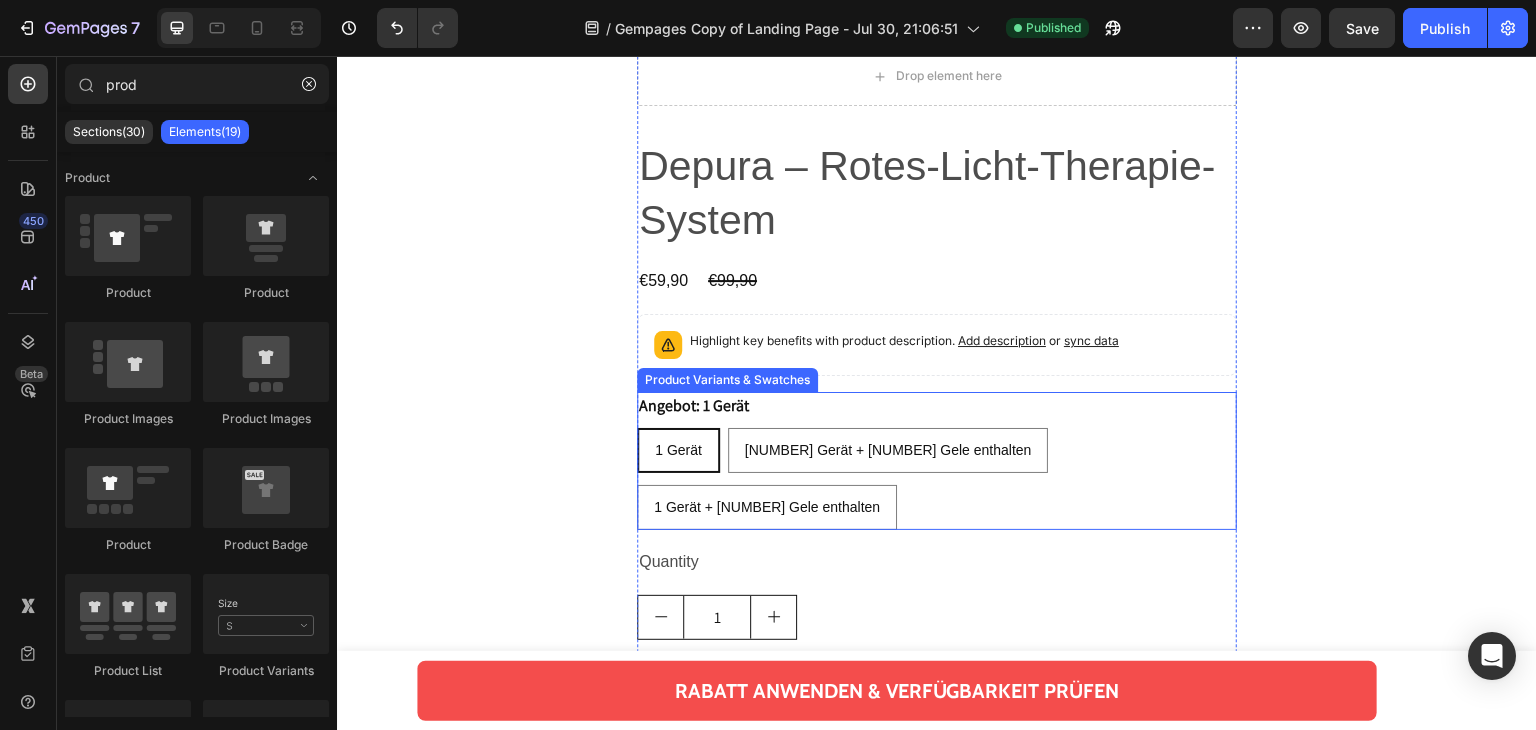 scroll, scrollTop: 19652, scrollLeft: 0, axis: vertical 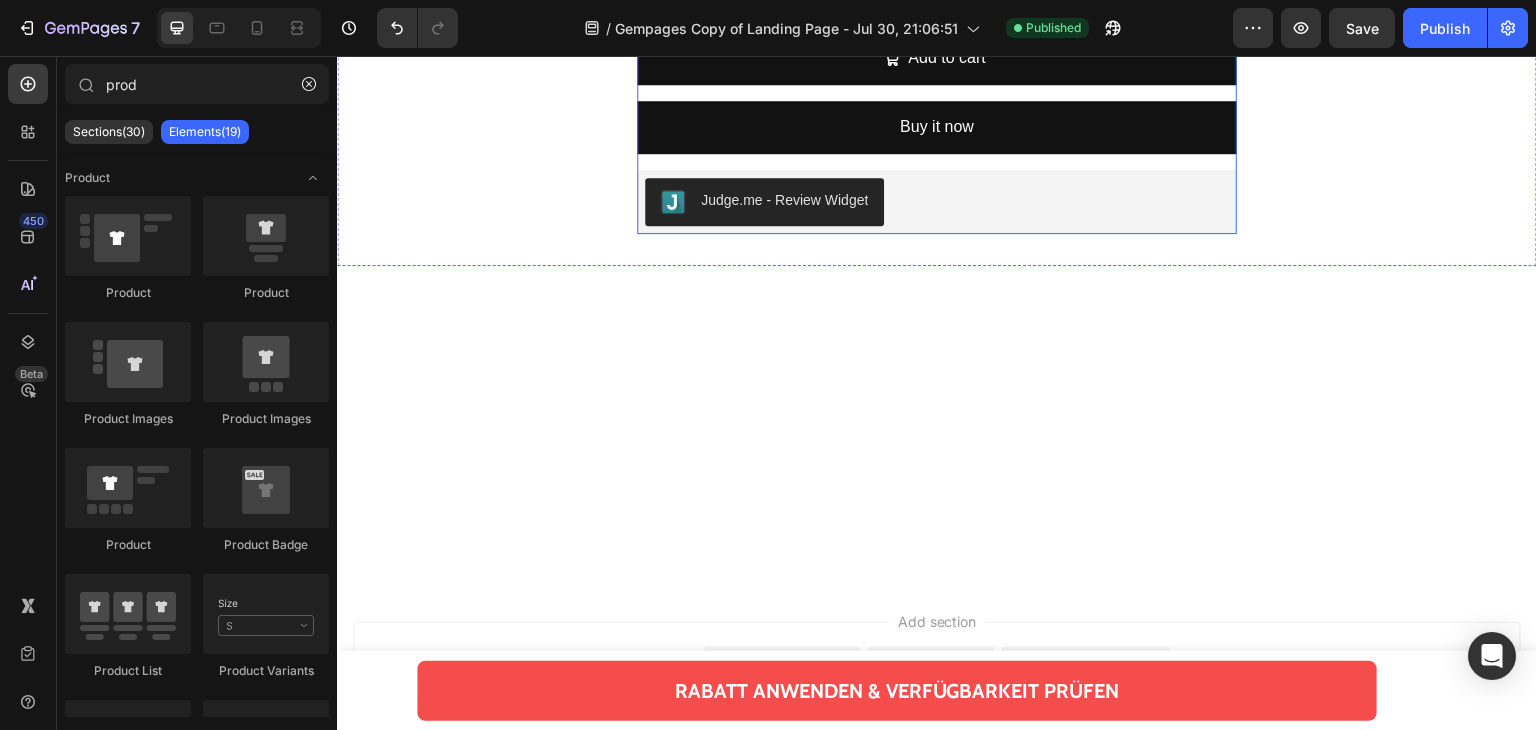 click on "Drop element here" at bounding box center [937, -547] 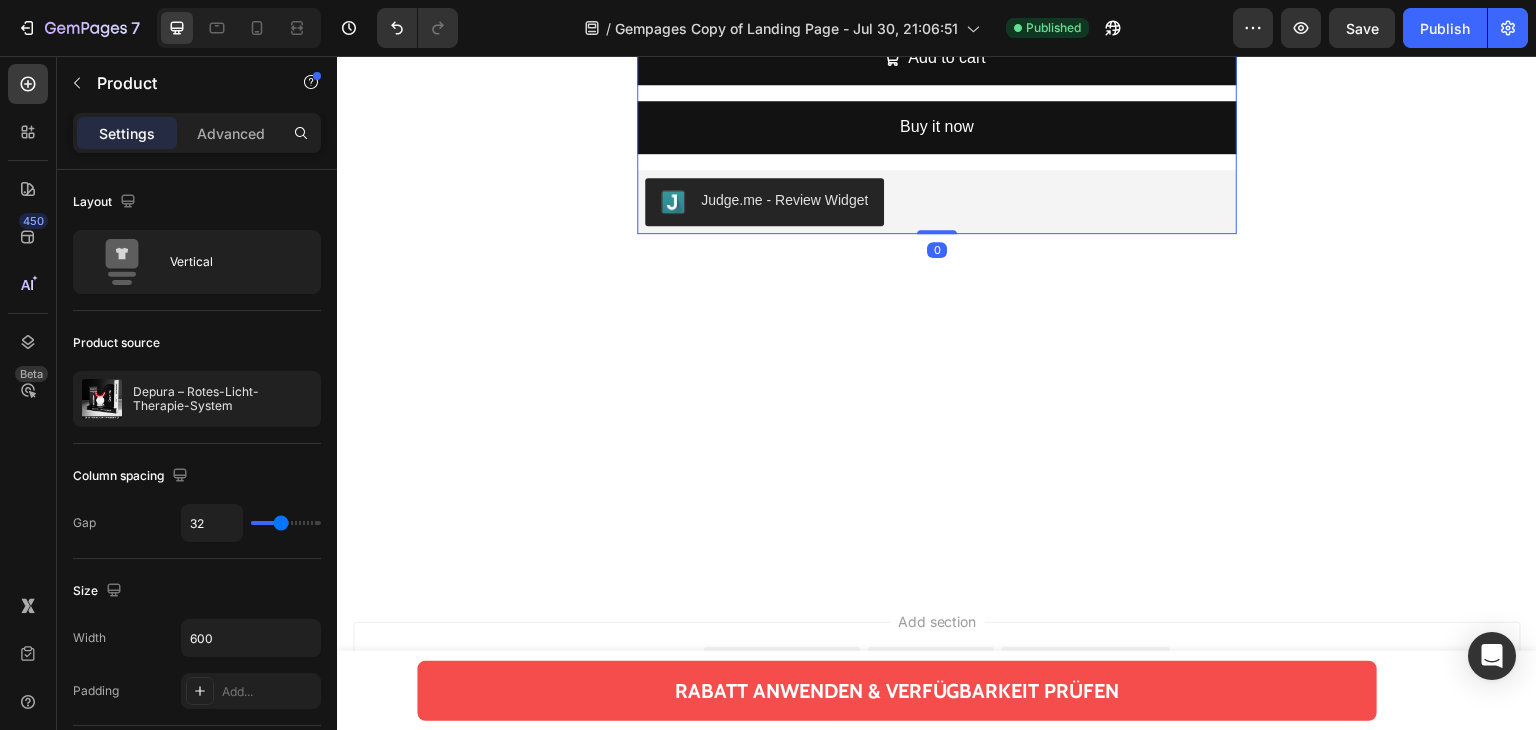 click at bounding box center (780, -596) 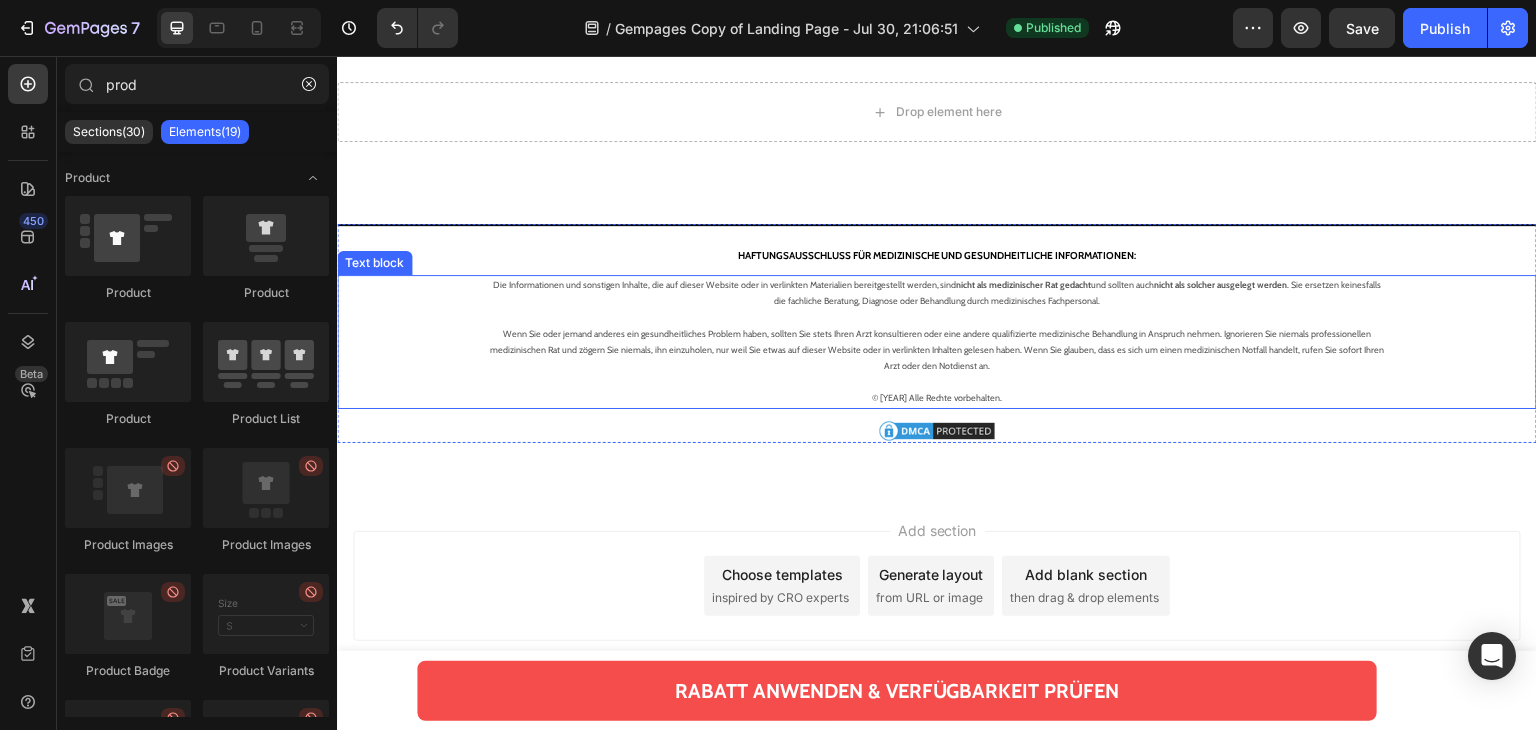 scroll, scrollTop: 19538, scrollLeft: 0, axis: vertical 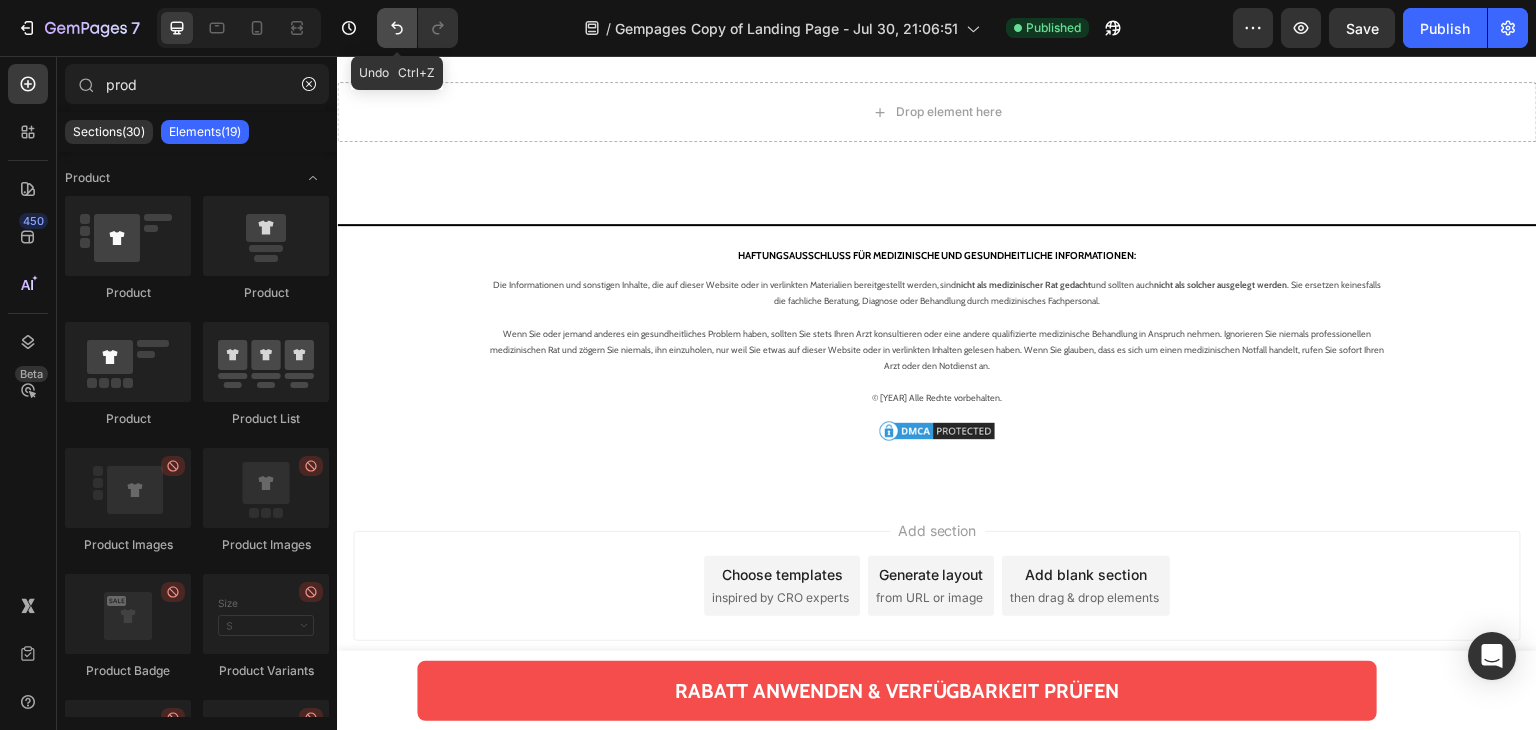 drag, startPoint x: 411, startPoint y: 29, endPoint x: 156, endPoint y: 65, distance: 257.52863 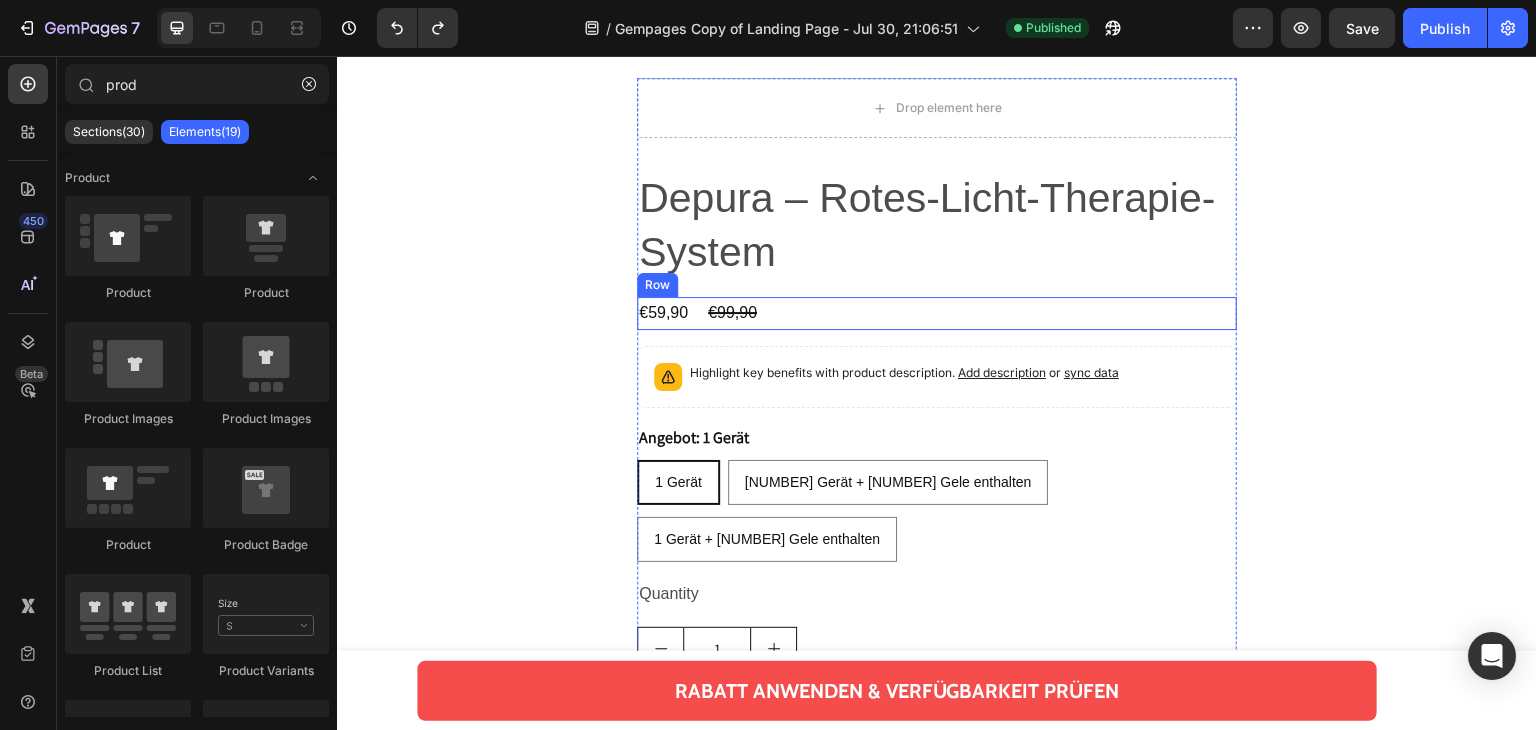 scroll, scrollTop: 19738, scrollLeft: 0, axis: vertical 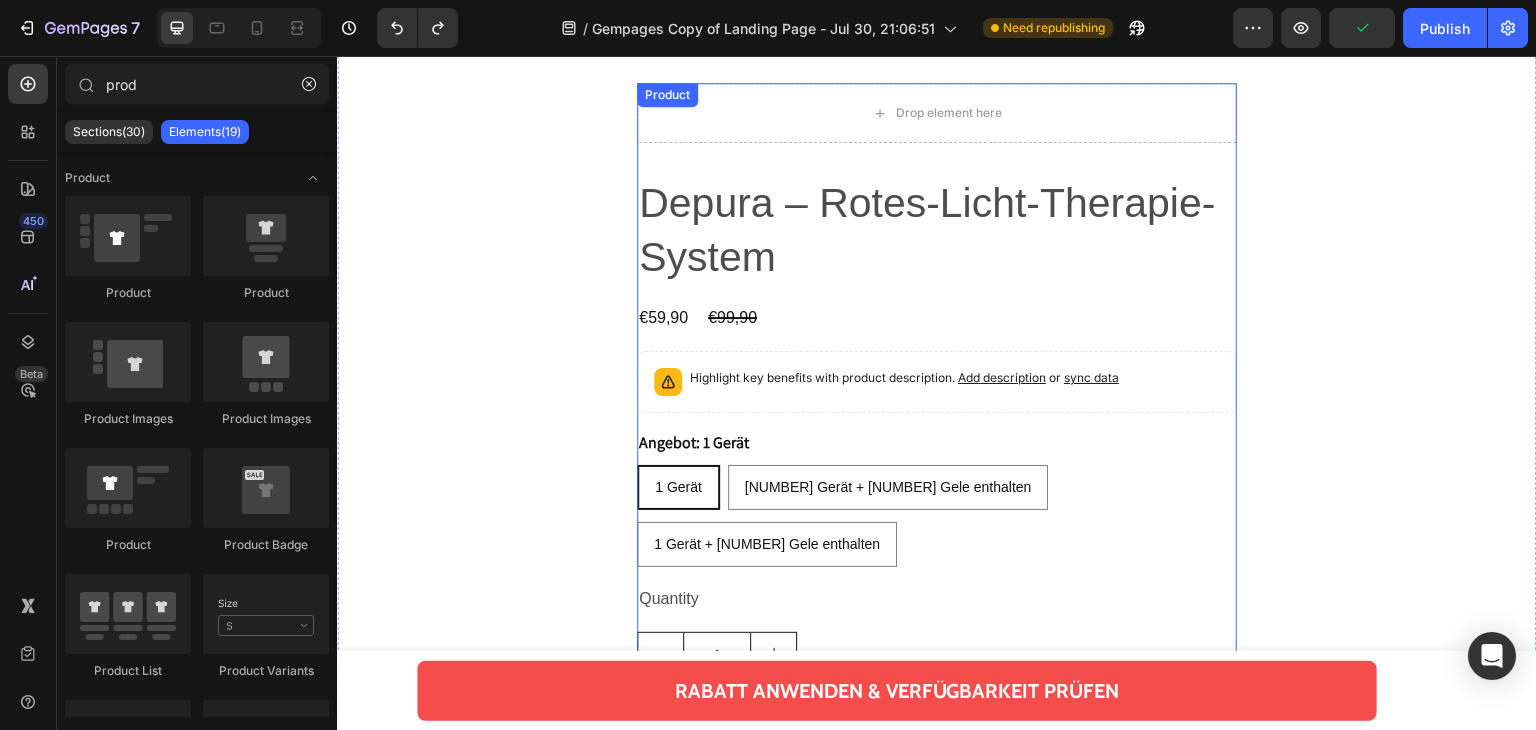 click on "Highlight key benefits with product description.       Add description   or   sync data" at bounding box center (937, 382) 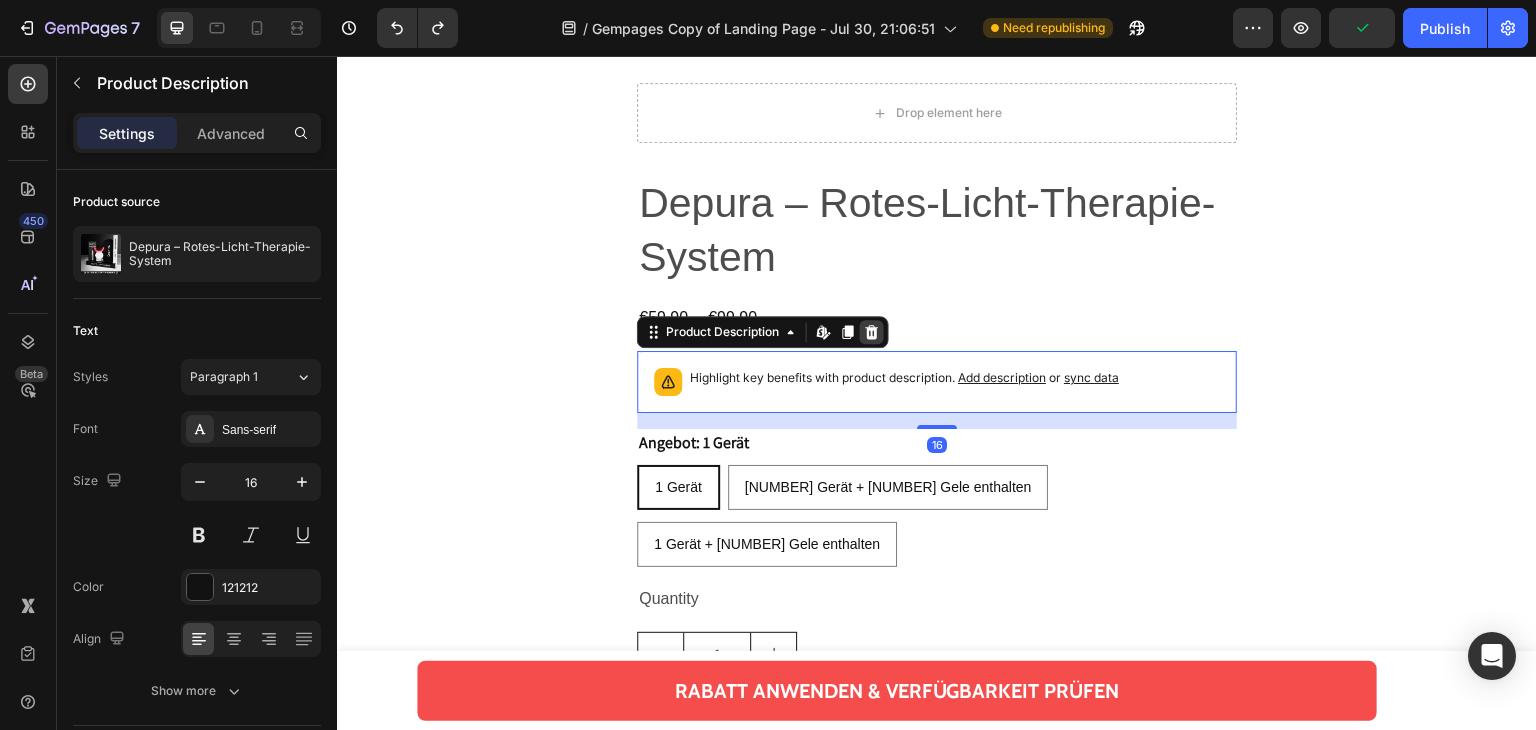 click 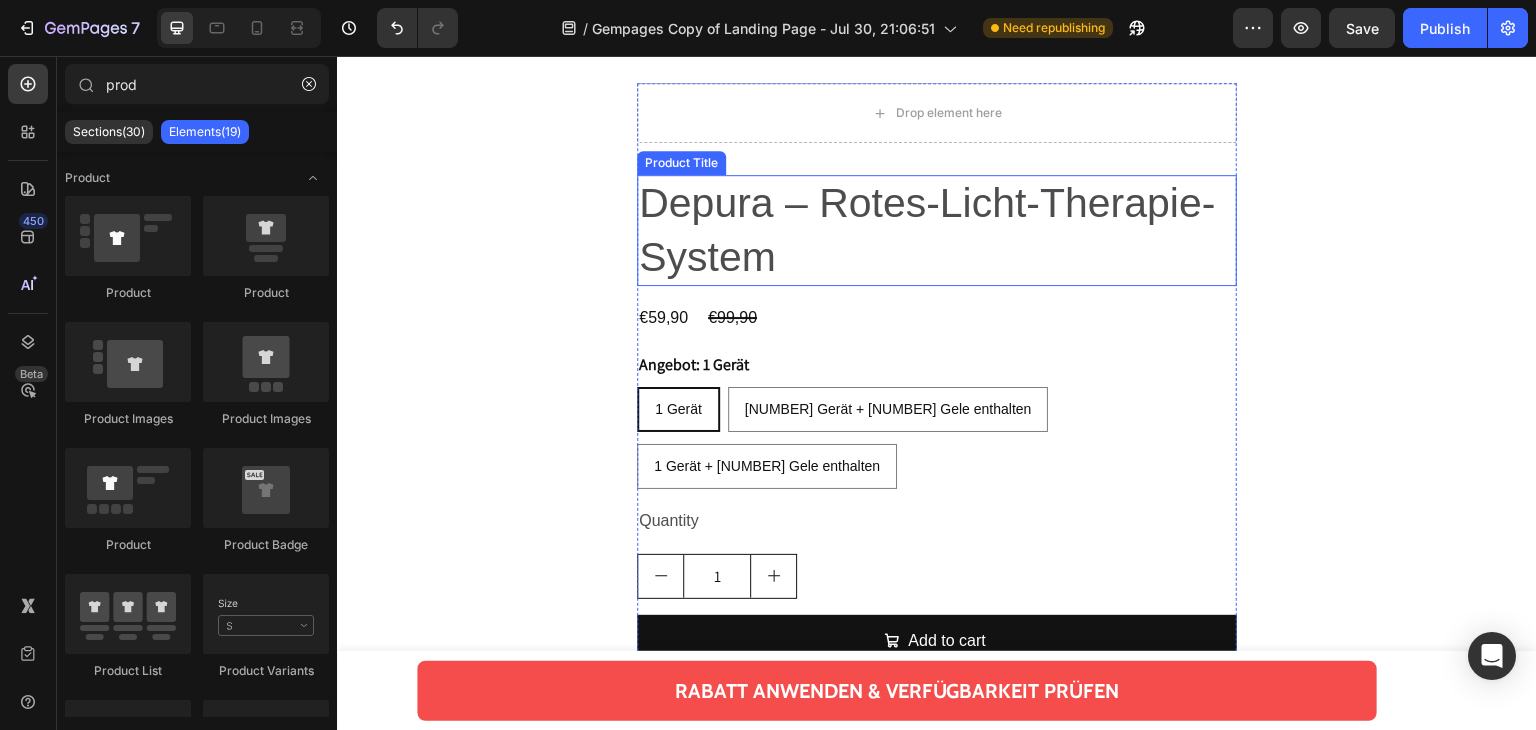 click on "Depura – Rotes-Licht-Therapie-System" at bounding box center (937, 230) 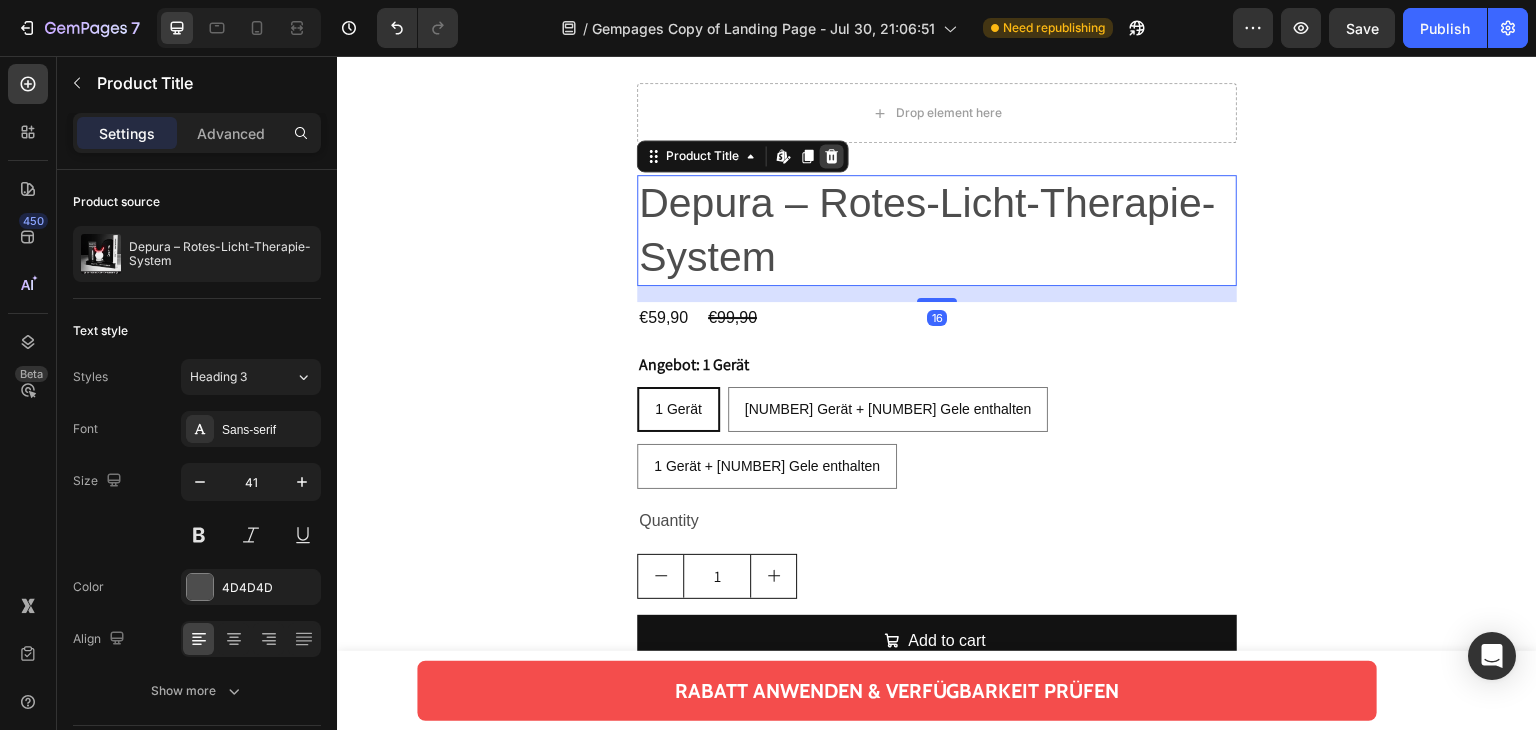 click 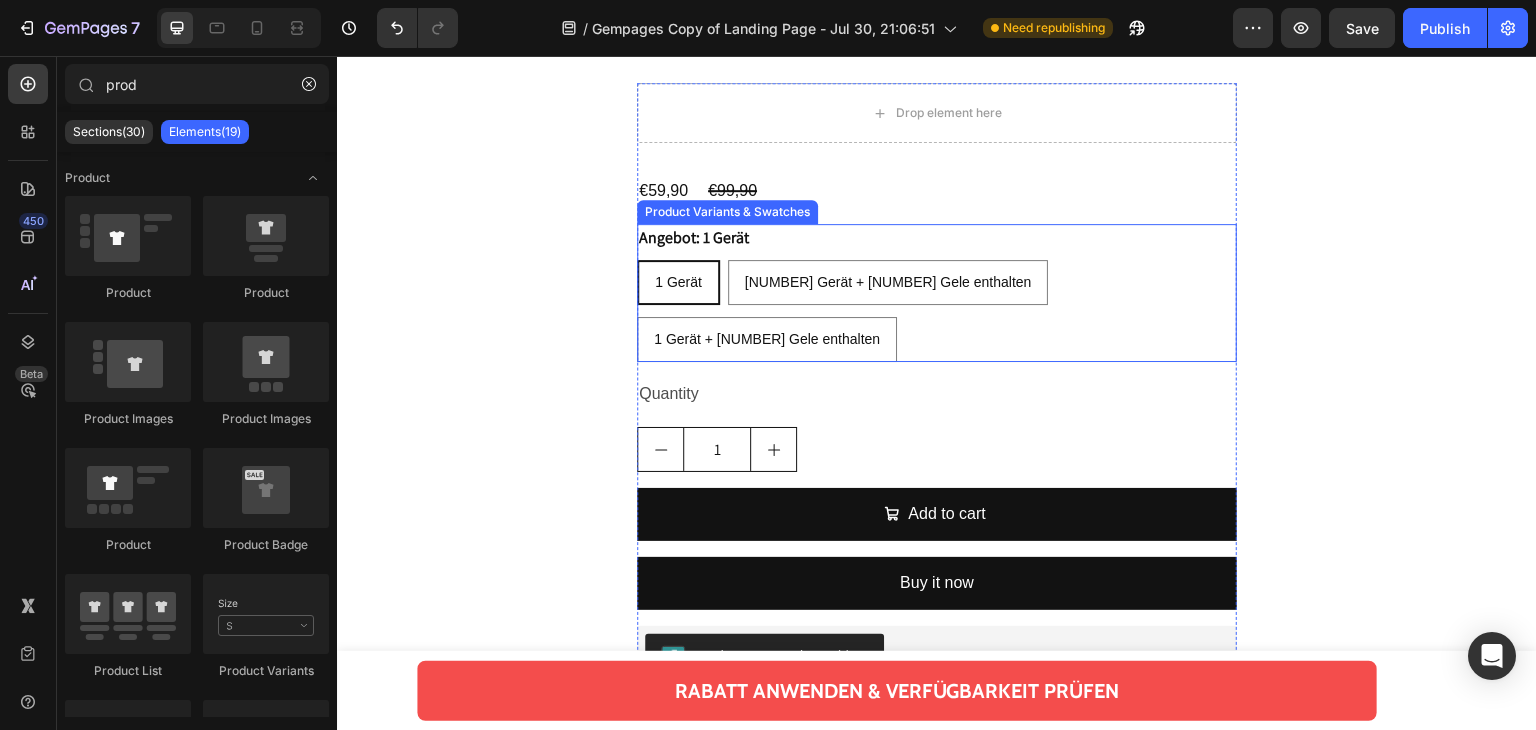 click on "Angebot: 1 Gerät 1 Gerät 1 Gerät 1 Gerät 1 Gerät + 3 Gele enthalten 1 Gerät + 3 Gele enthalten 1 Gerät + 3 Gele enthalten 1 Gerät + 6 Gele enthalten 1 Gerät + 6 Gele enthalten 1 Gerät + 6 Gele enthalten" at bounding box center (937, 293) 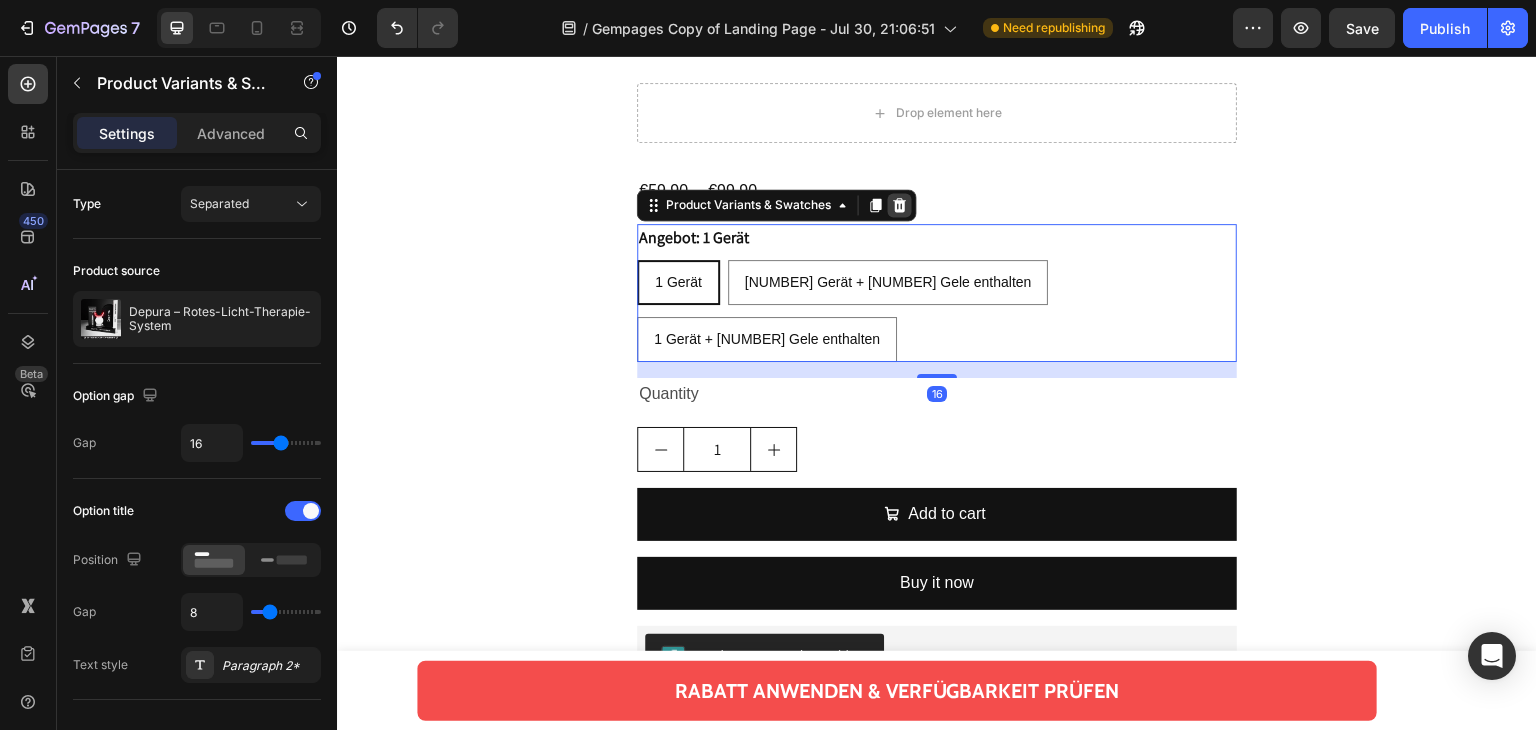 click 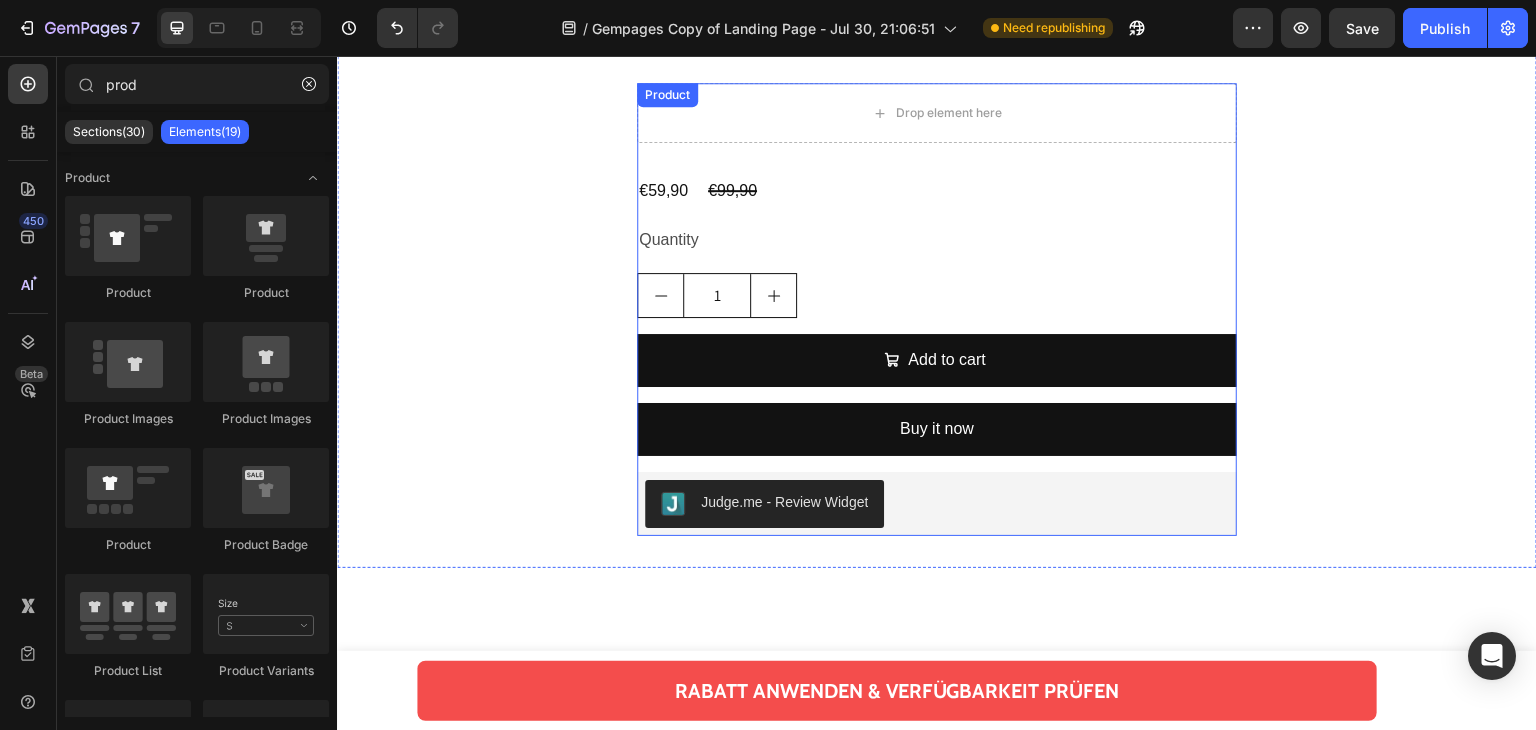 click on "[CURRENCY][PRICE] Product Price Product Price [CURRENCY][PRICE] Product Price Product Price Row" at bounding box center [937, 191] 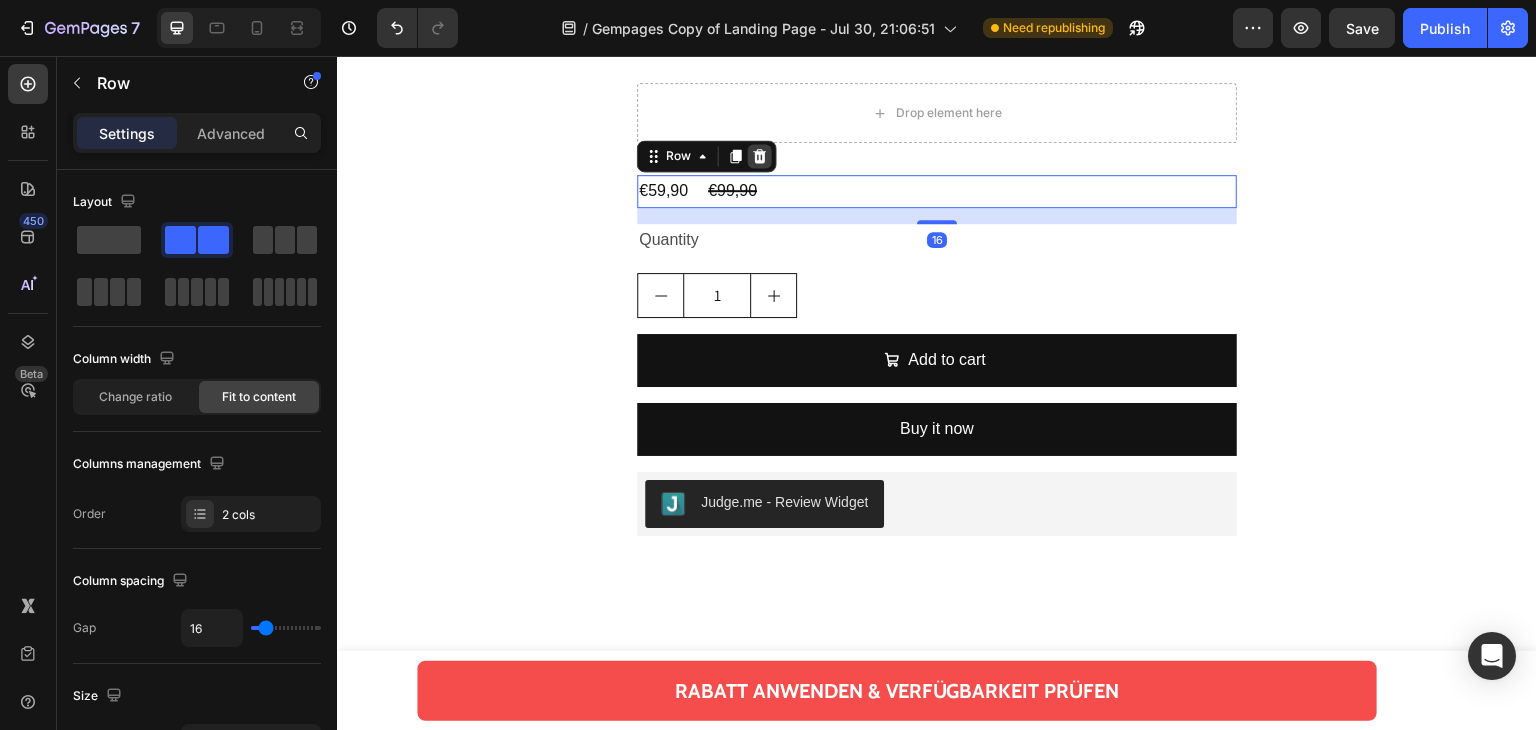 click 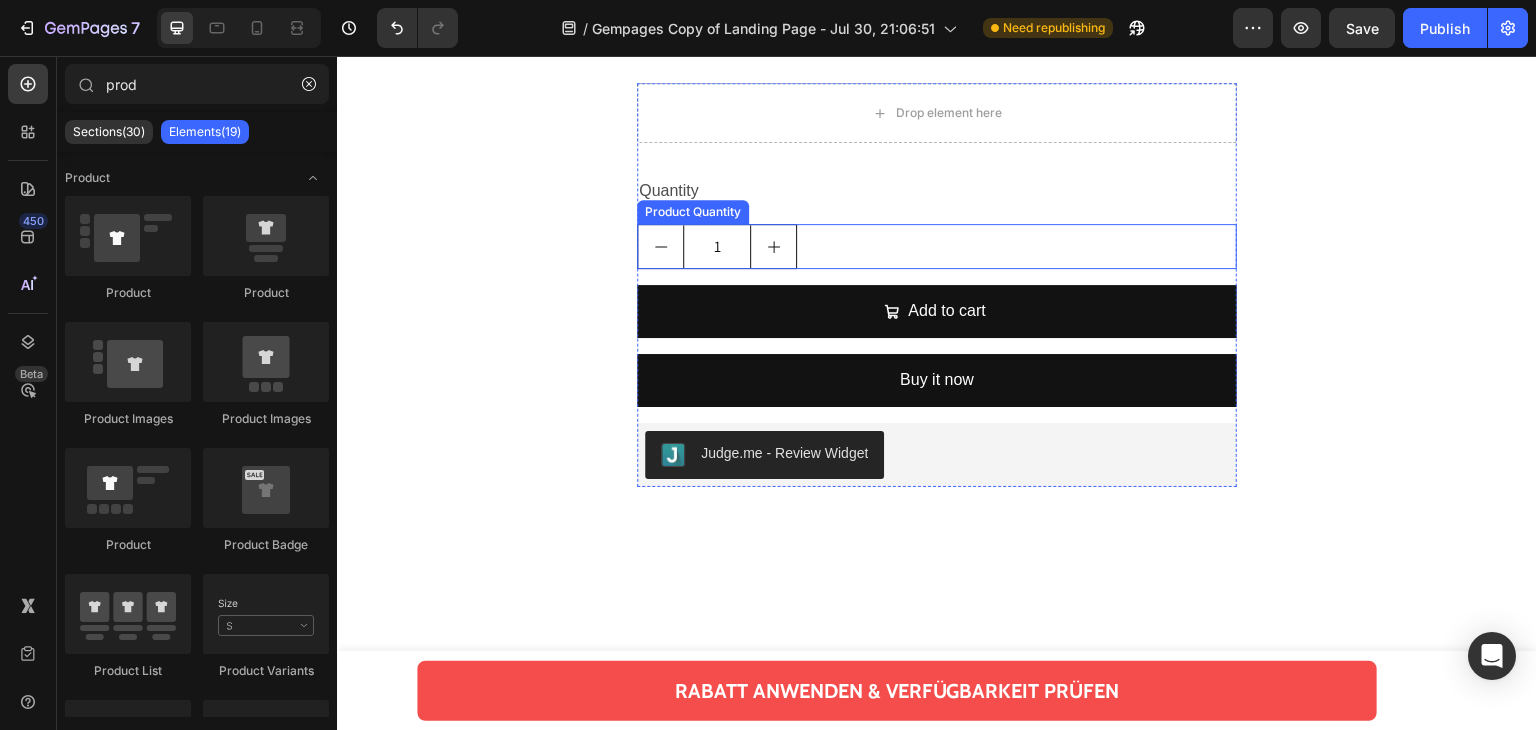 click on "Quantity Text Block
1
Product Quantity
Add to cart Add to Cart Buy it now Dynamic Checkout Judge.me - Review Widget Judge.me" at bounding box center [937, 330] 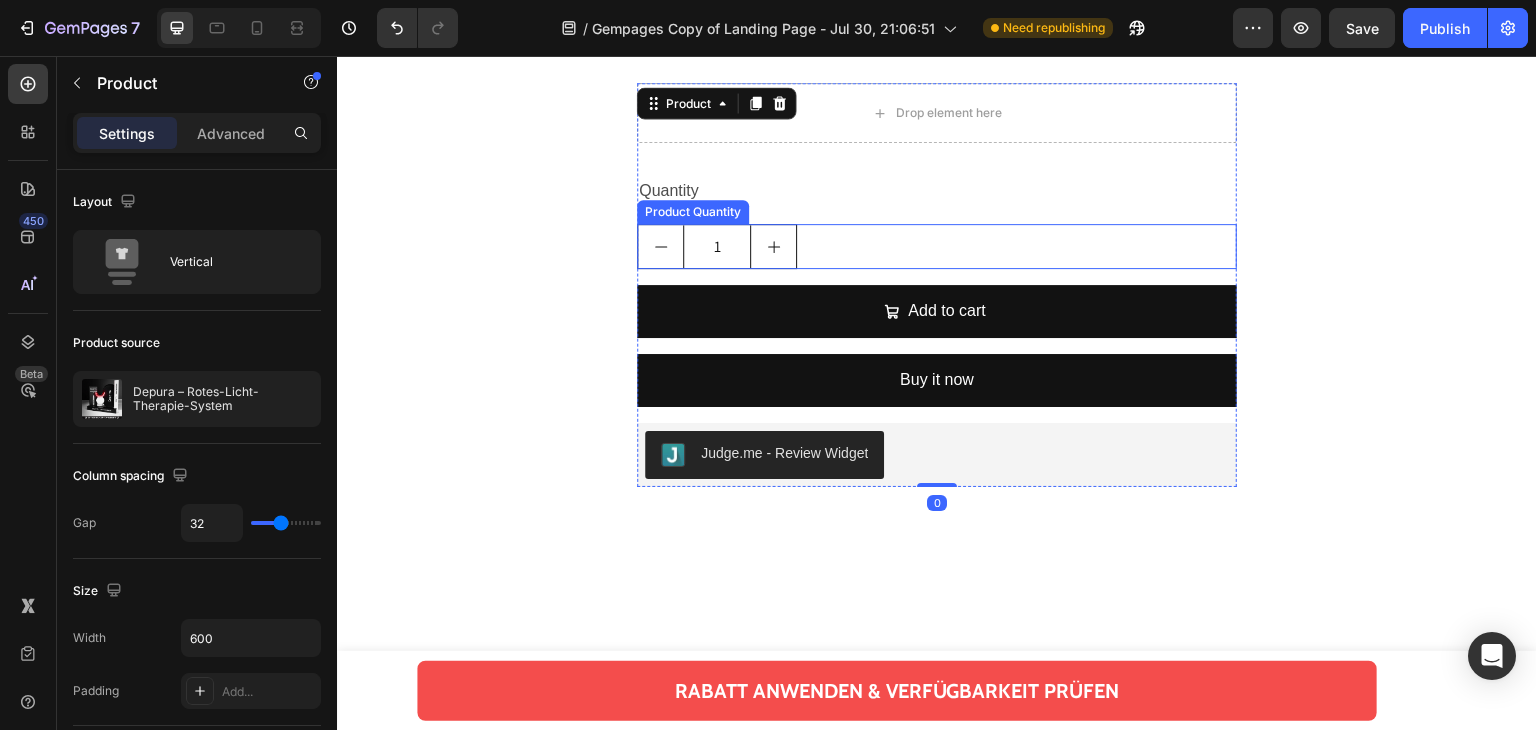 click on "1" at bounding box center (937, 246) 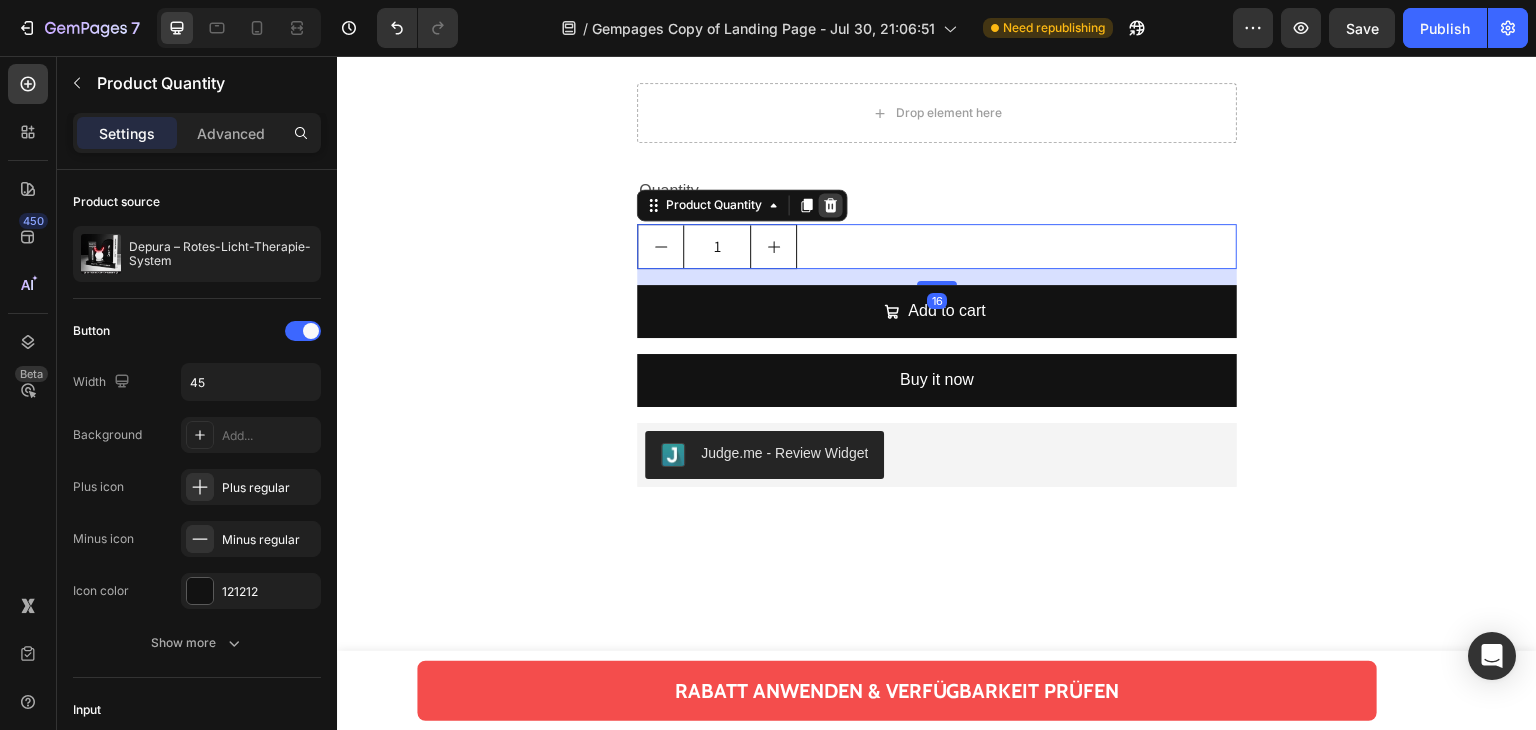 click 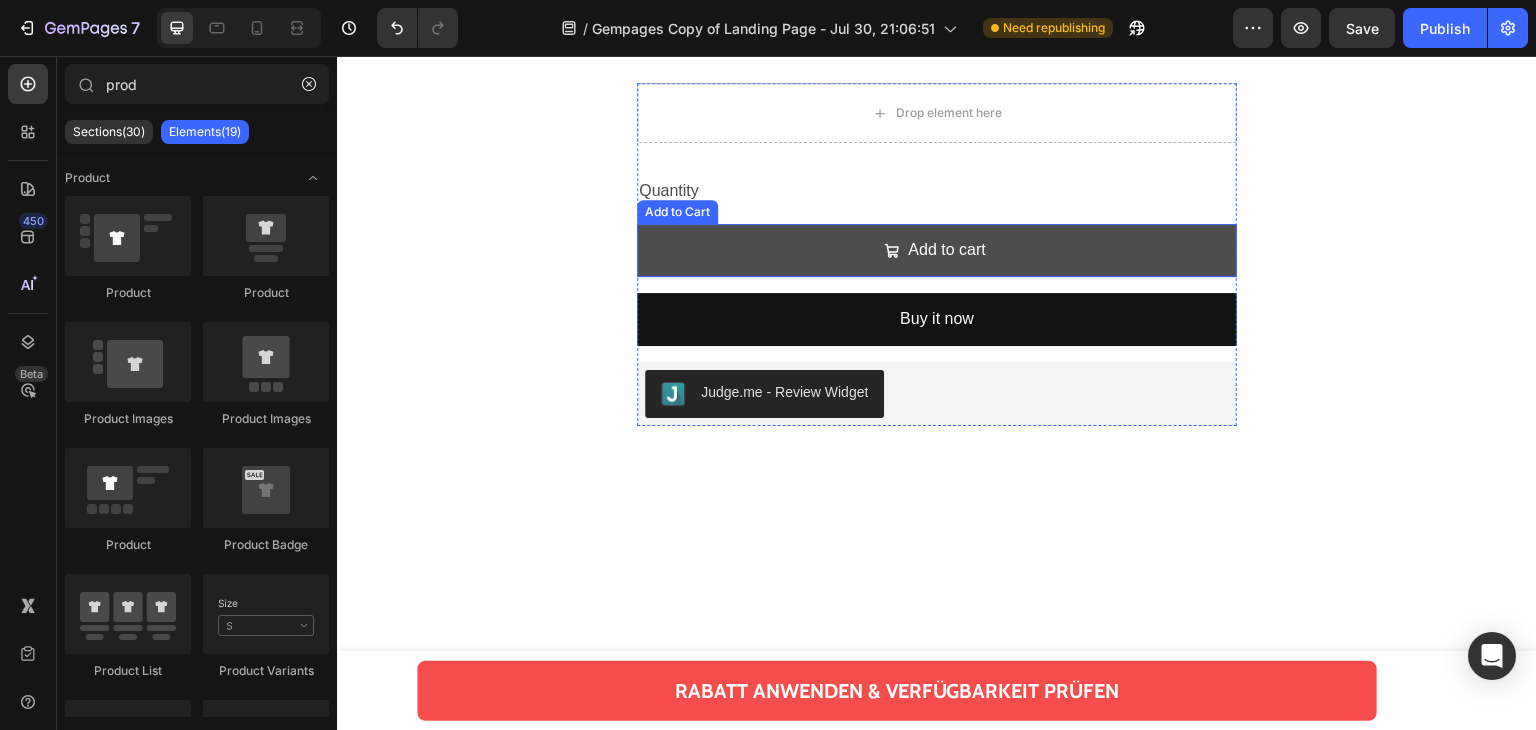 click on "Add to cart" at bounding box center (937, 250) 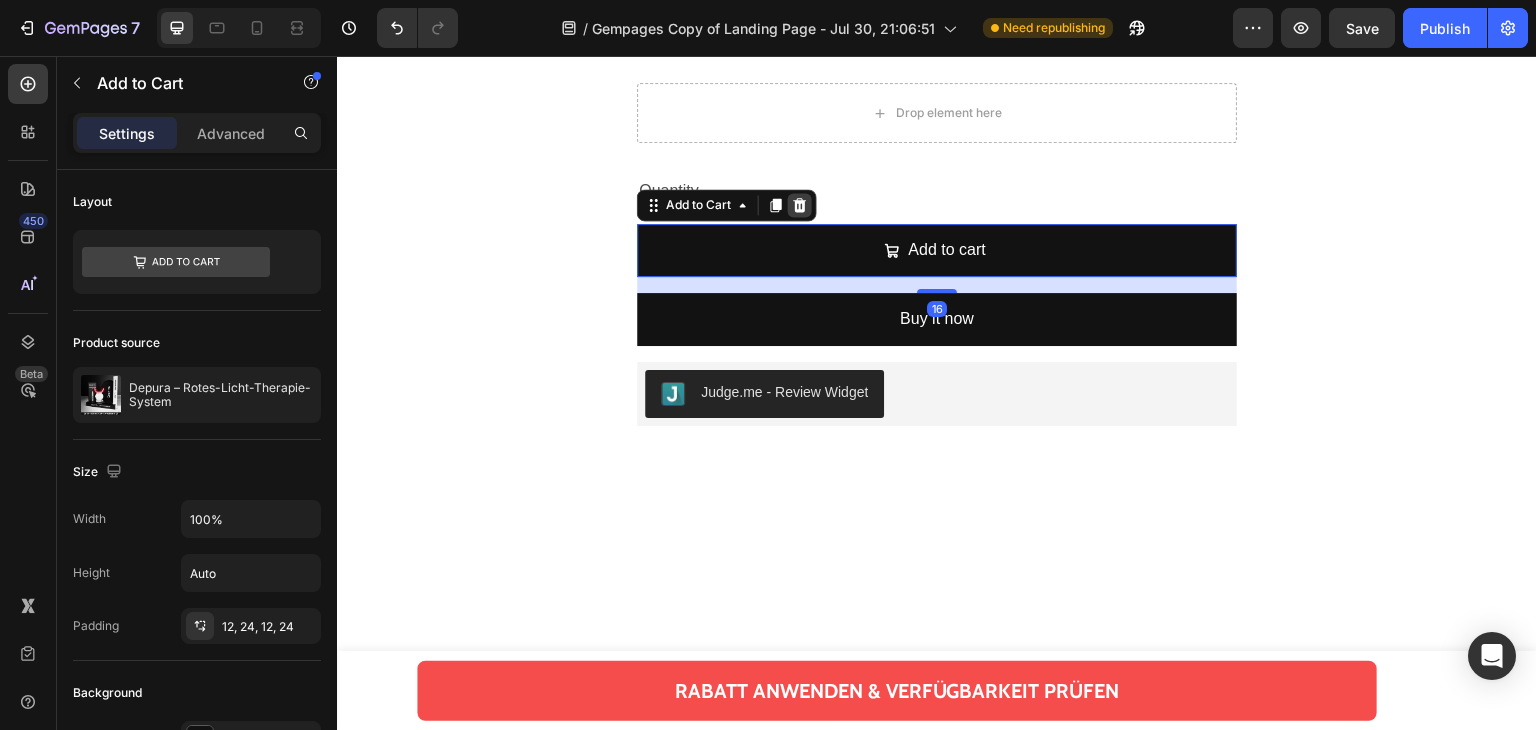 click at bounding box center (800, 205) 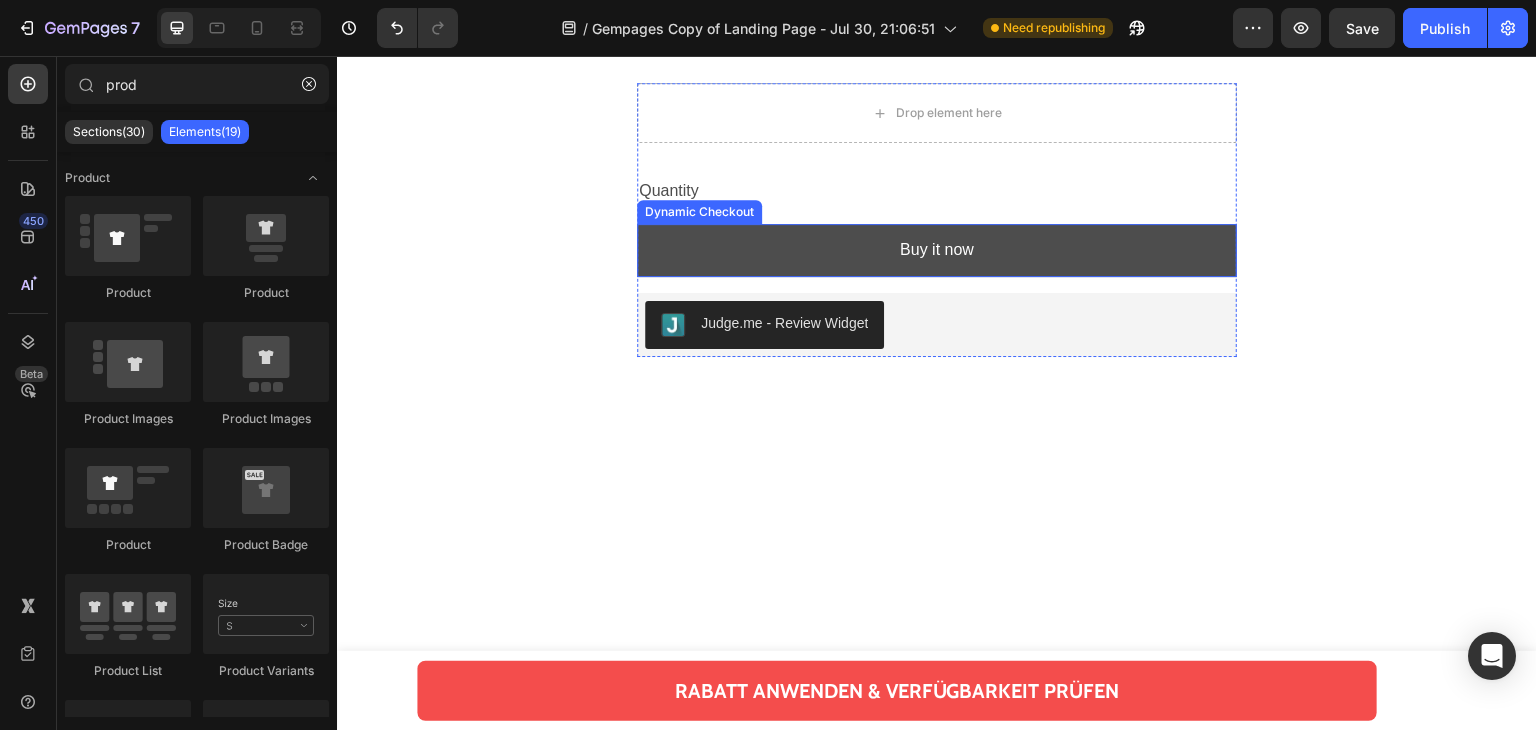 click on "Buy it now" at bounding box center [937, 250] 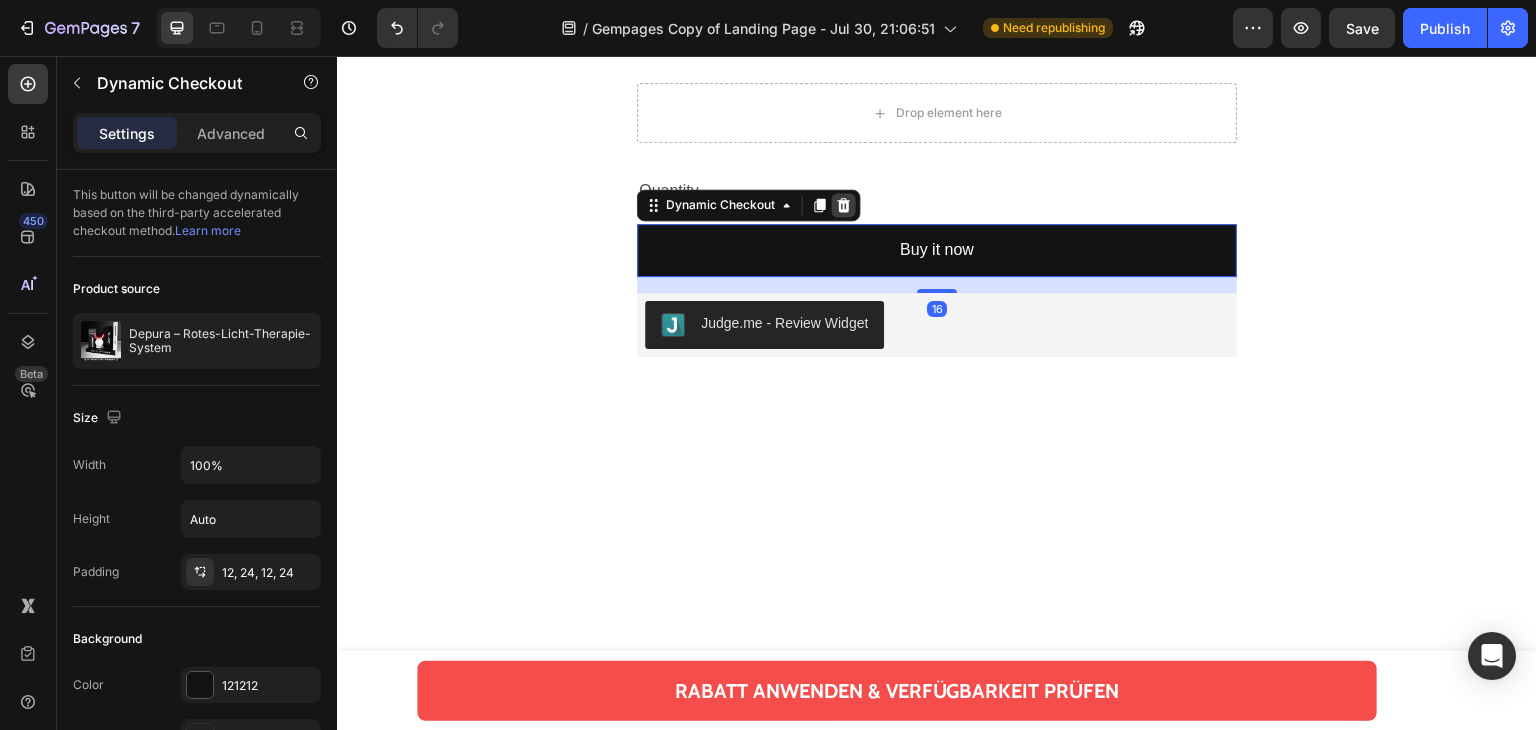 click 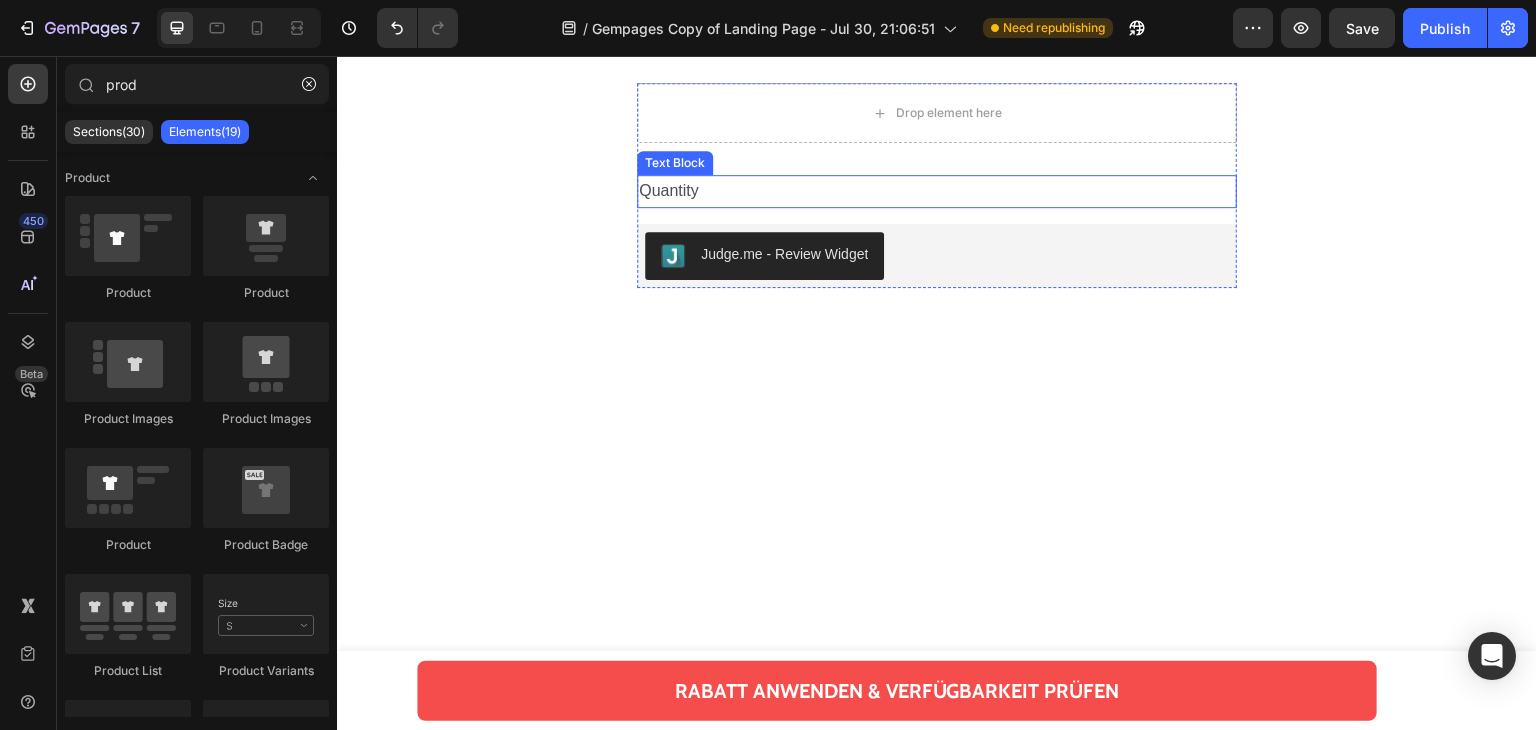 click on "Quantity" at bounding box center [937, 191] 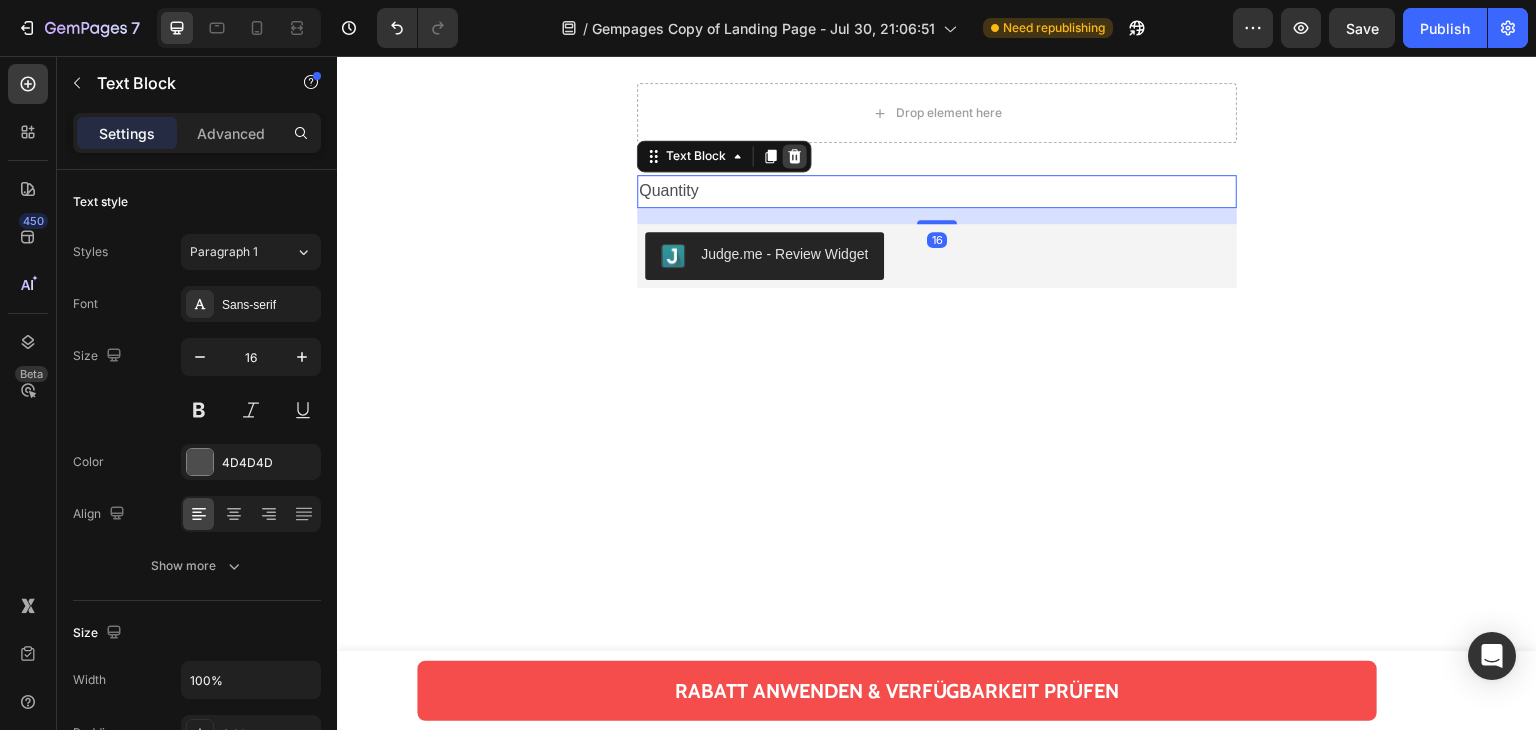 click at bounding box center [795, 156] 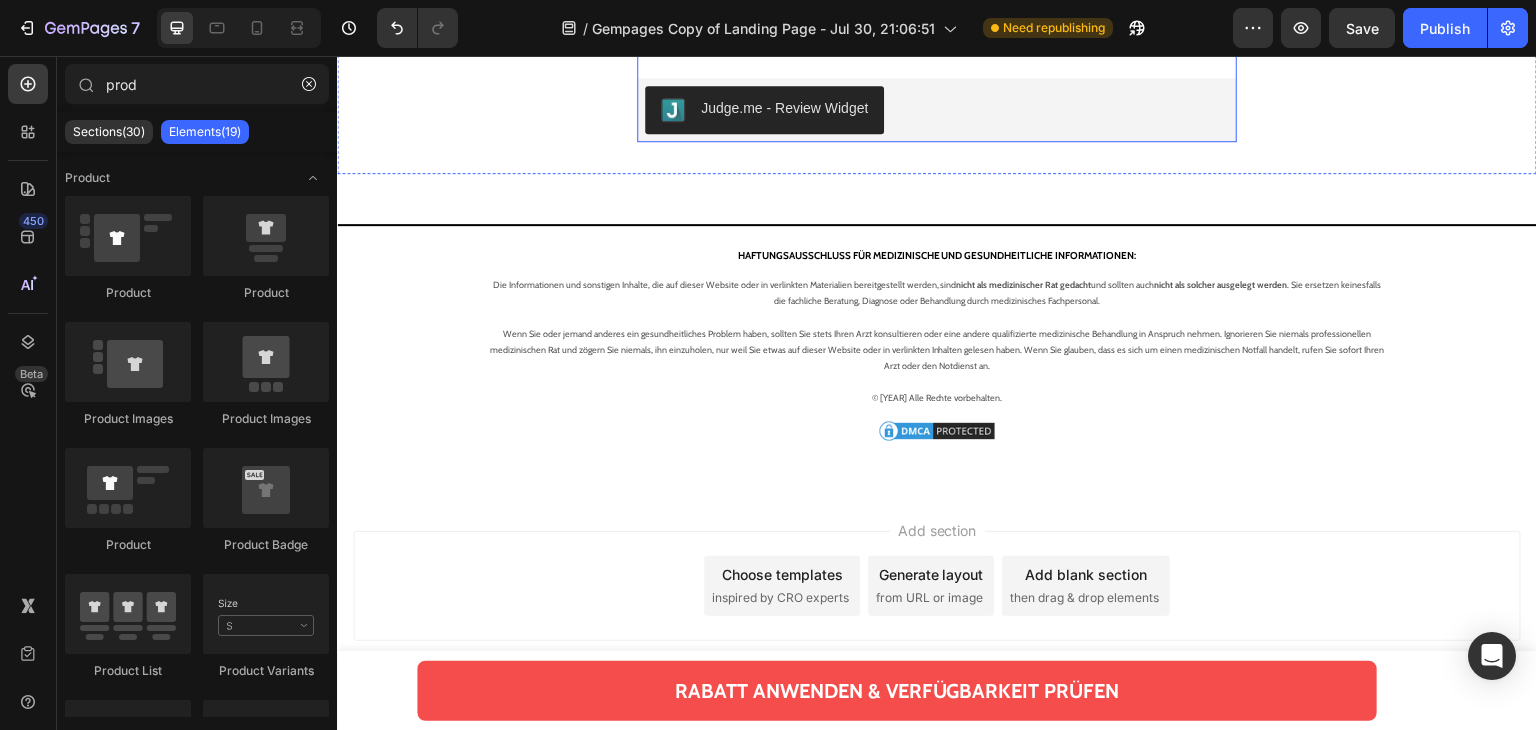 scroll, scrollTop: 19638, scrollLeft: 0, axis: vertical 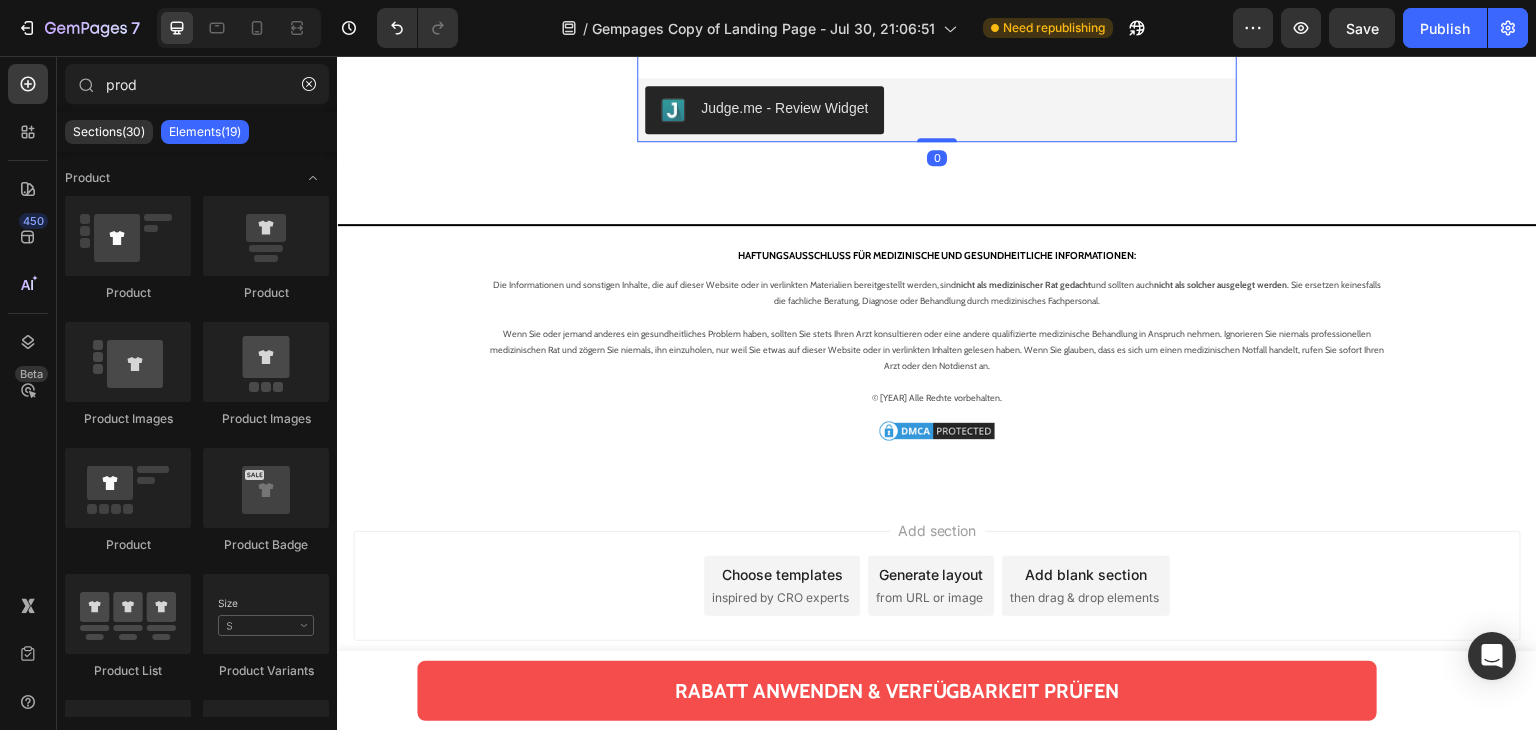 click on "Drop element here" at bounding box center [937, 16] 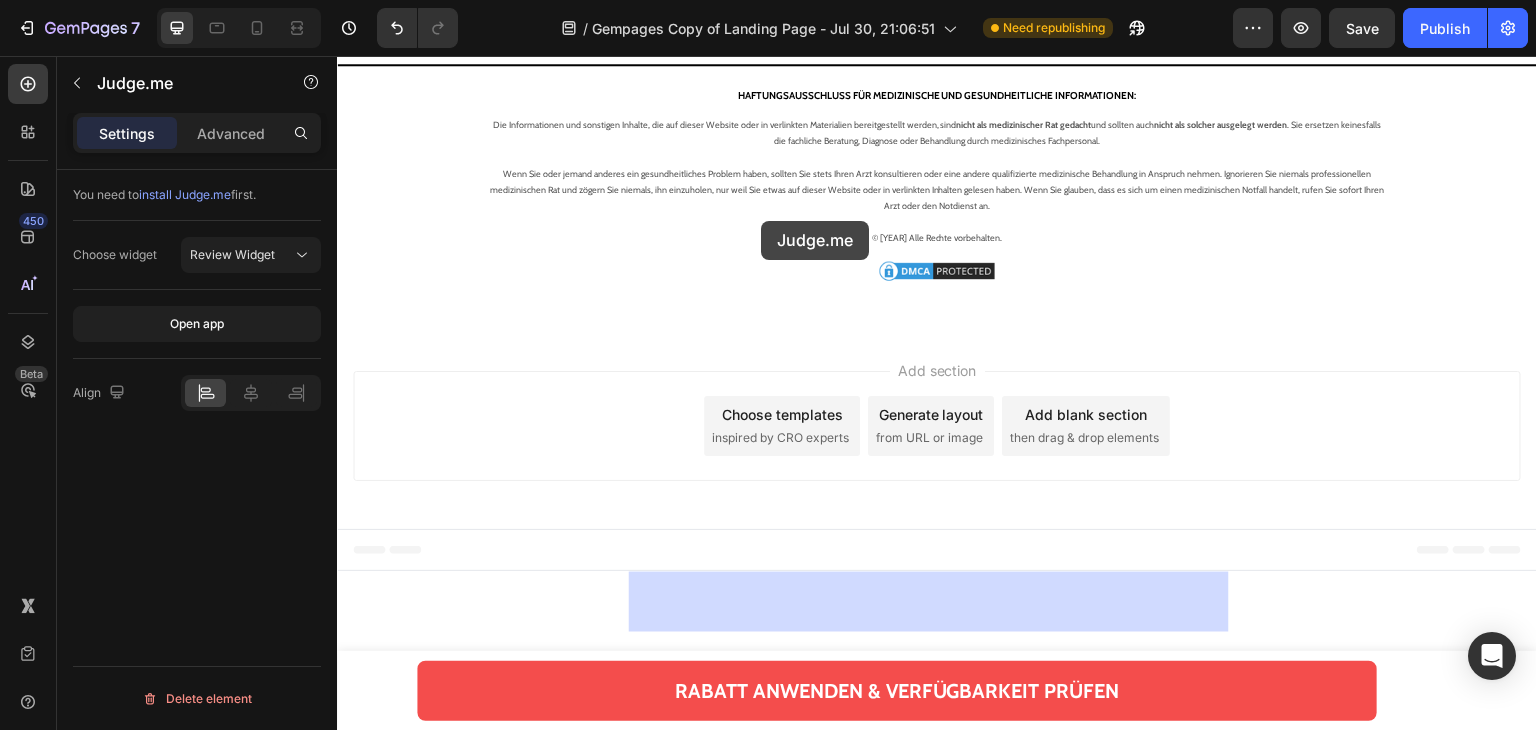 drag, startPoint x: 749, startPoint y: 305, endPoint x: 761, endPoint y: 226, distance: 79.9062 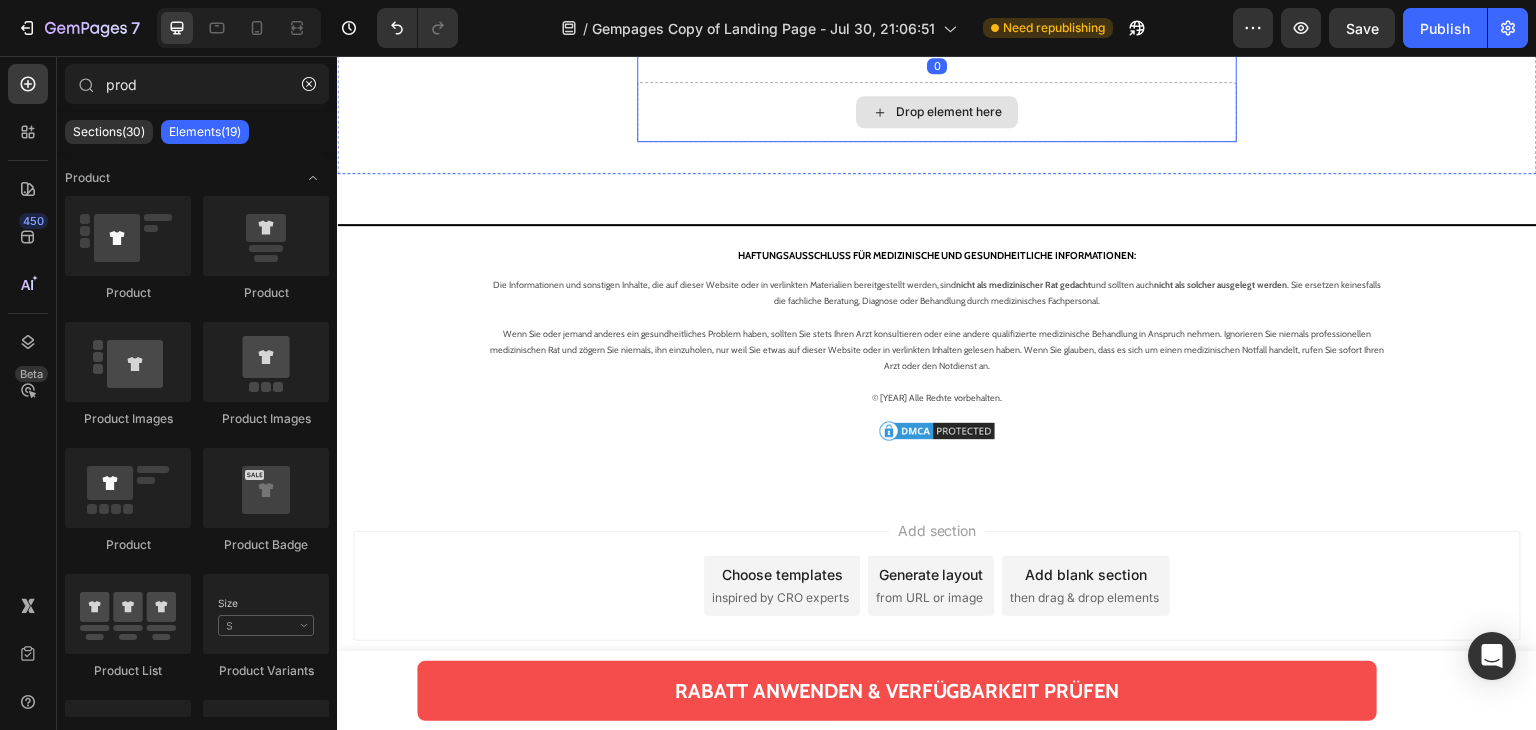 click on "Drop element here" at bounding box center (949, 112) 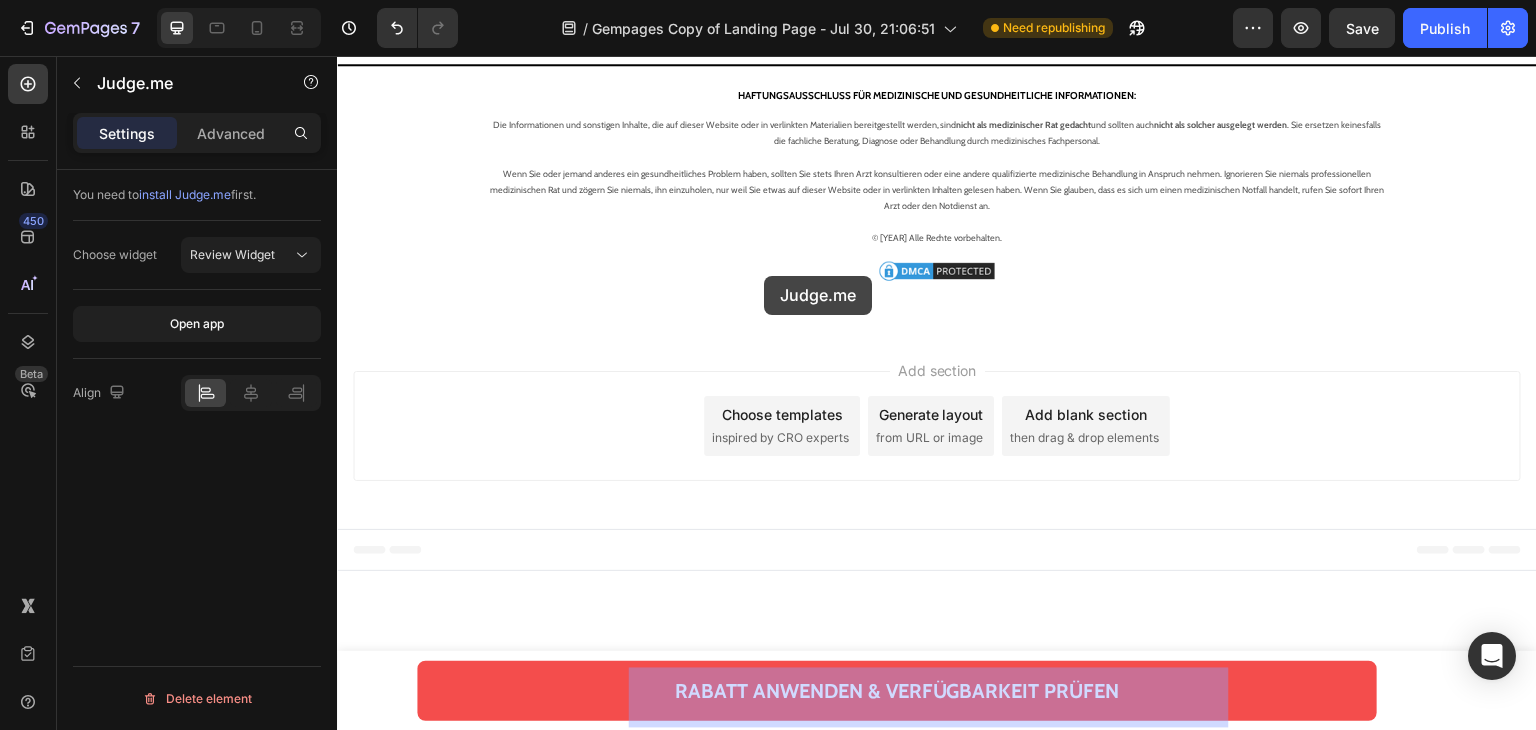 drag, startPoint x: 785, startPoint y: 191, endPoint x: 753, endPoint y: 280, distance: 94.57801 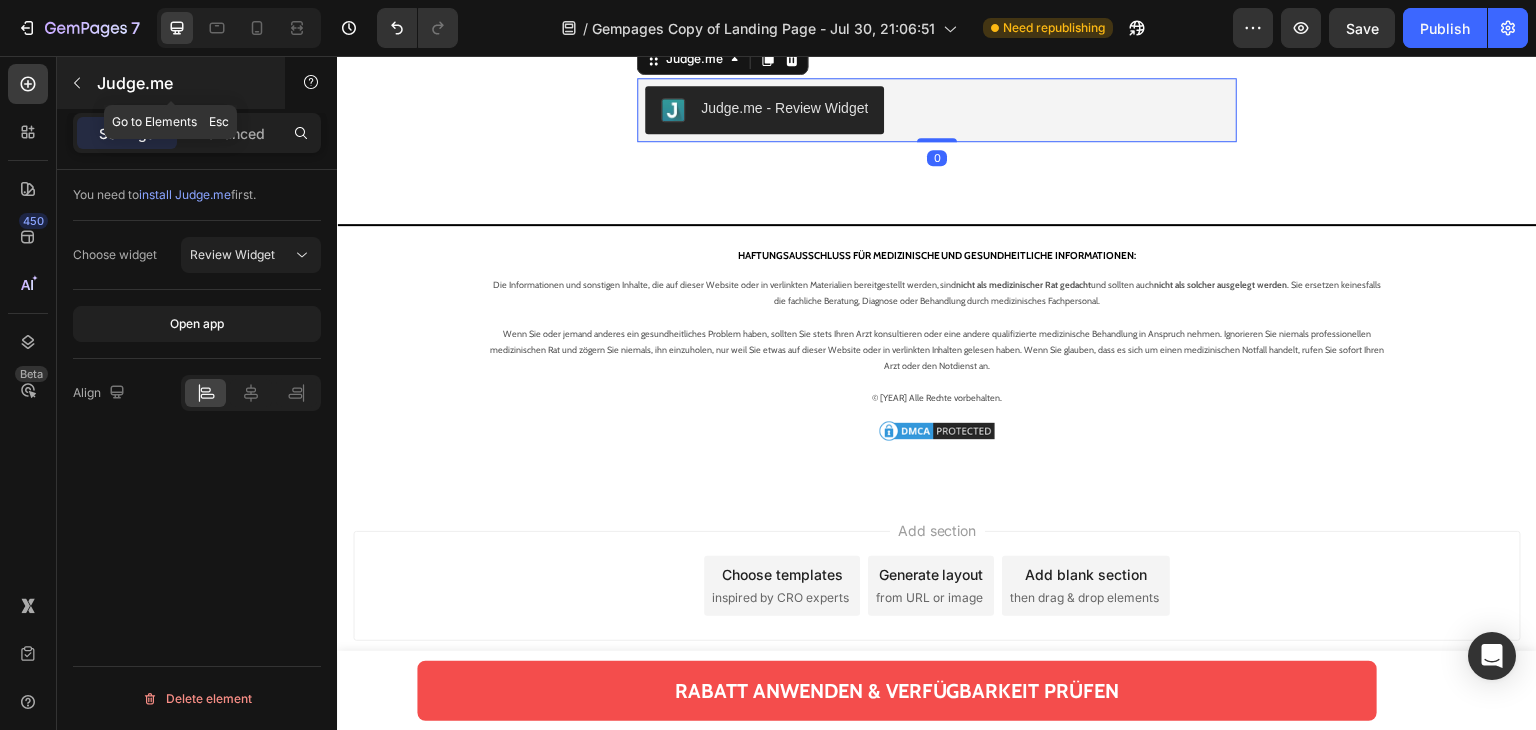 click 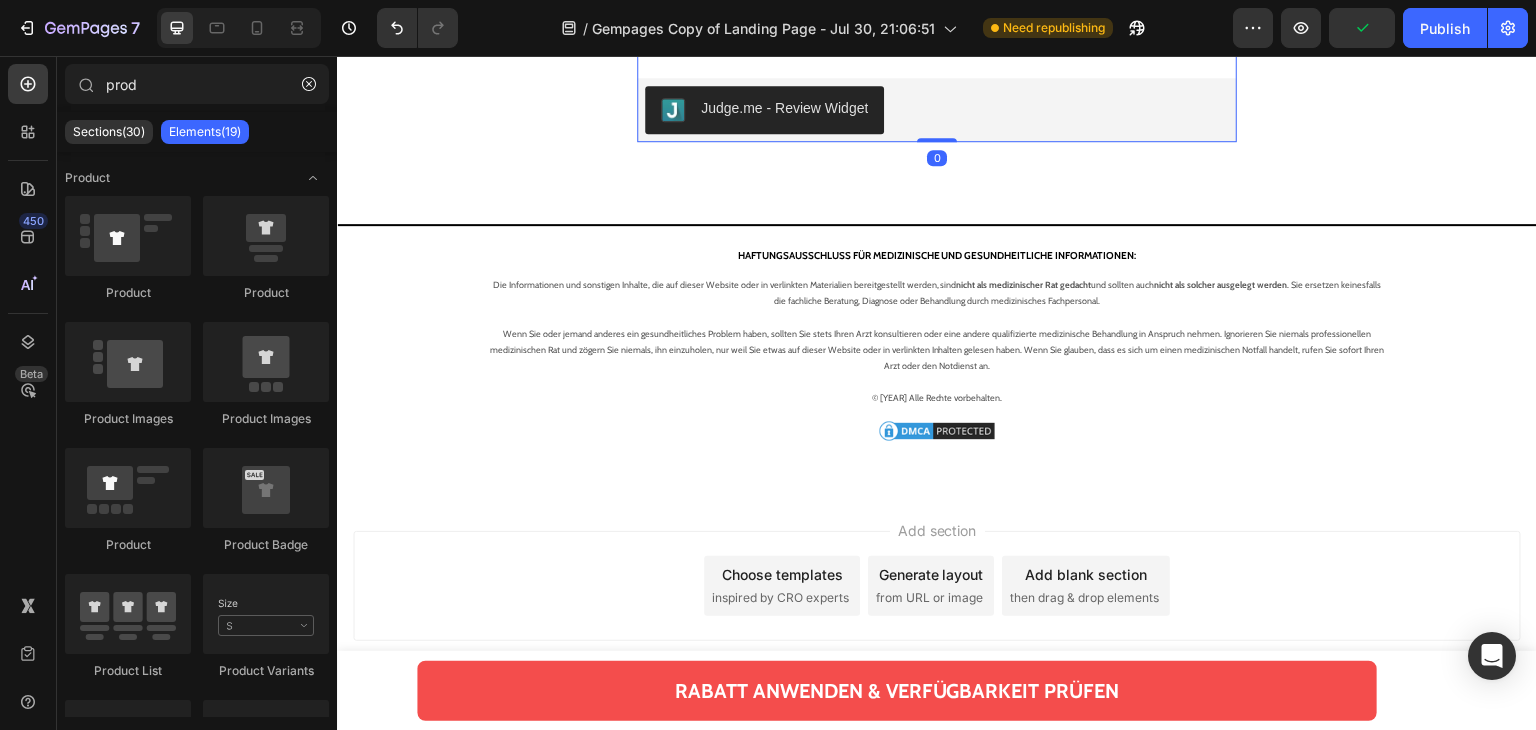 click on "Drop element here" at bounding box center [937, 16] 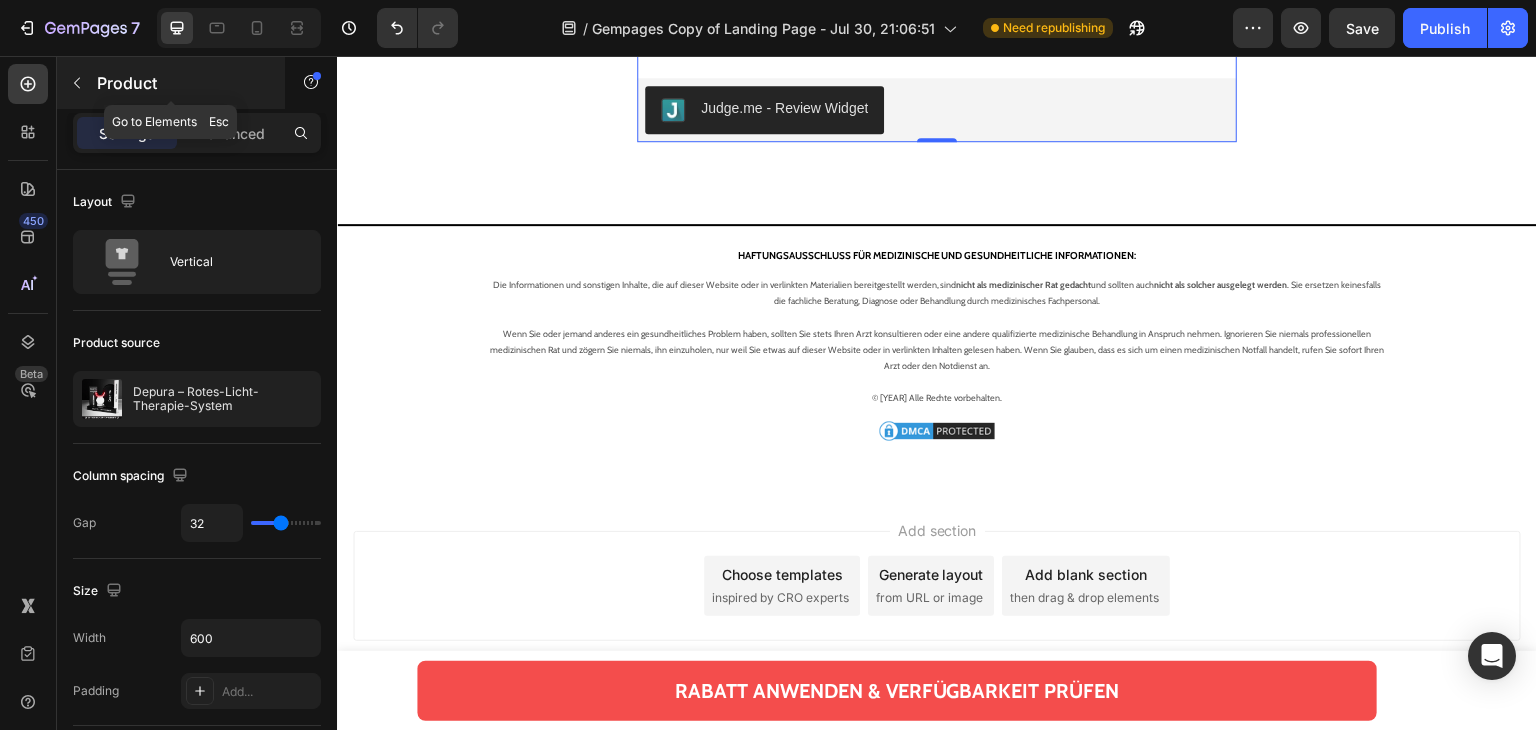 click 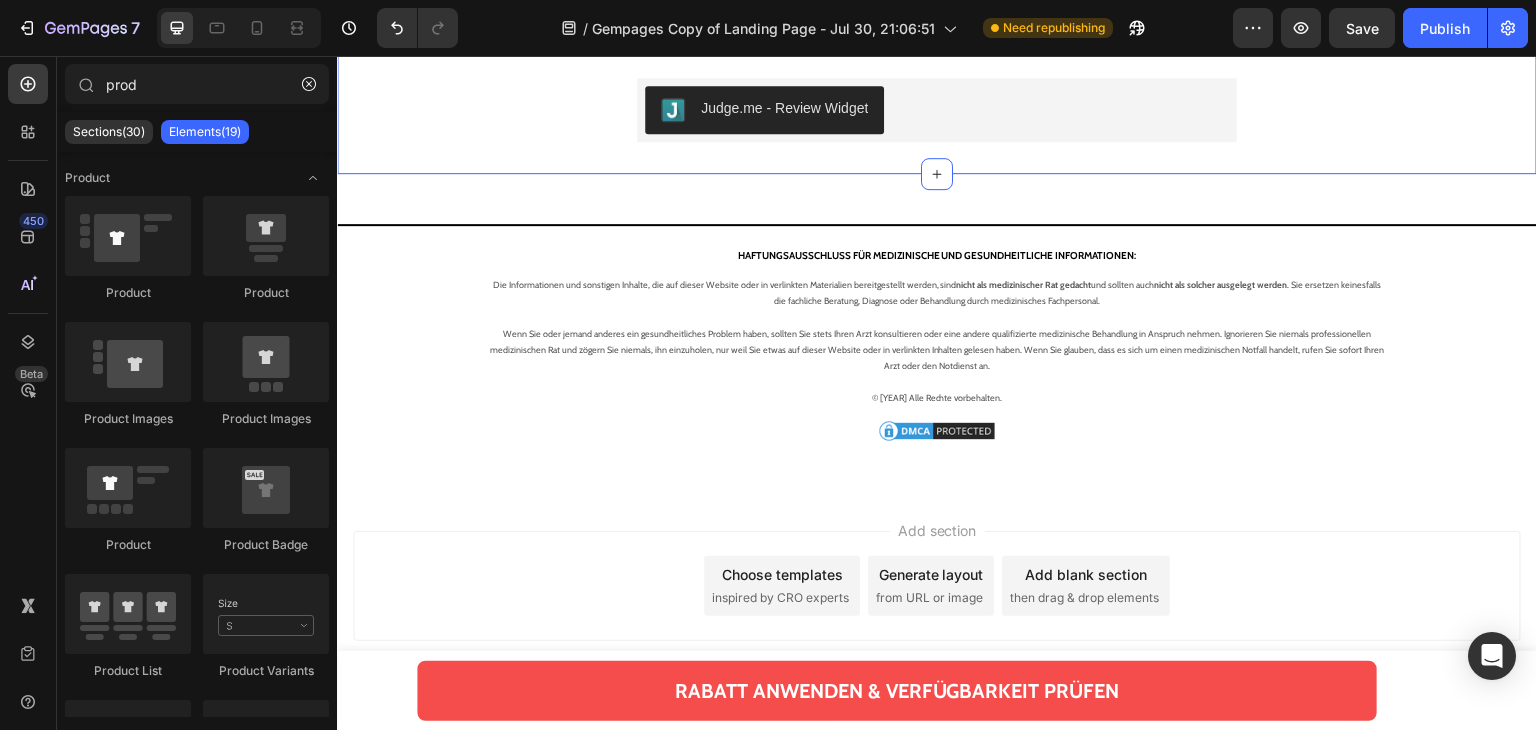 scroll, scrollTop: 19538, scrollLeft: 0, axis: vertical 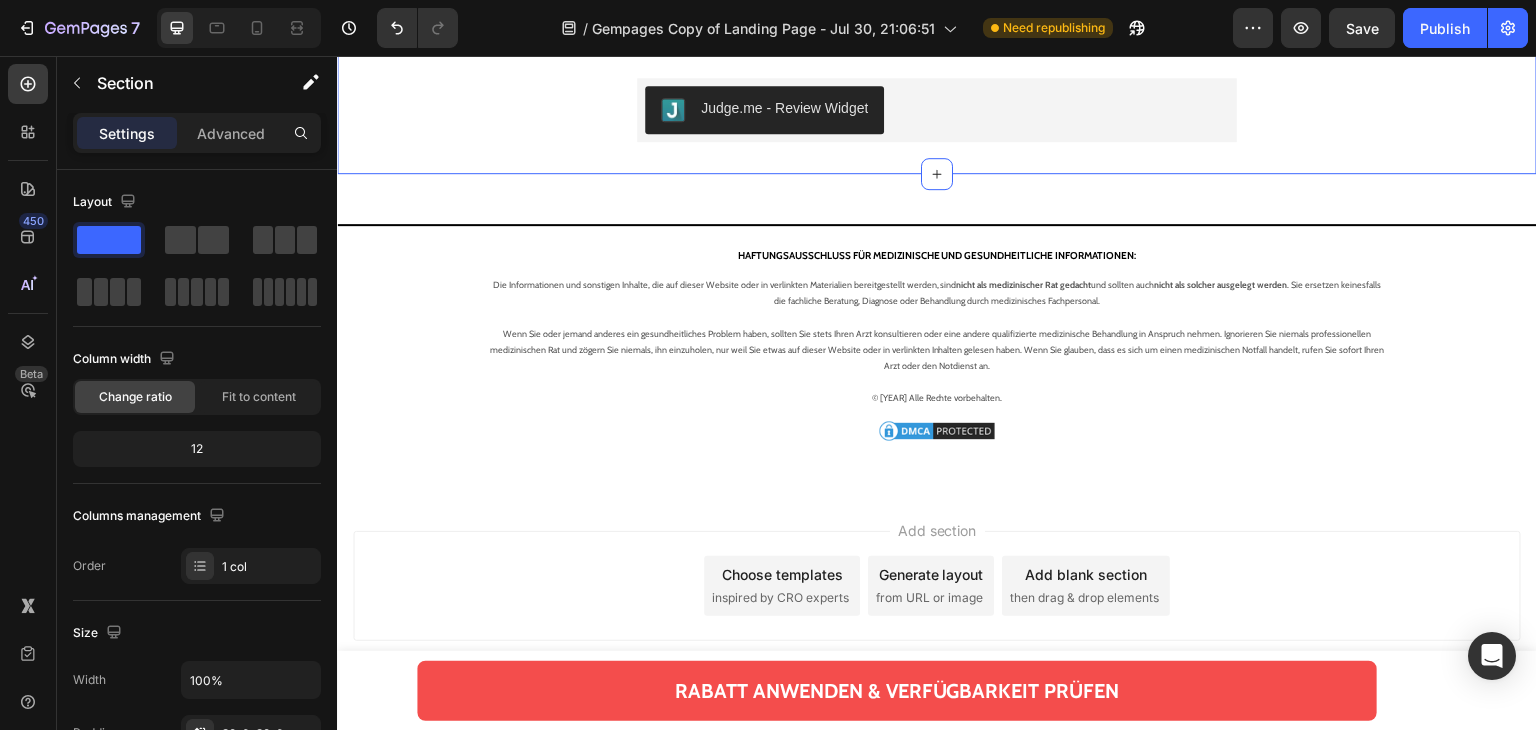 click on "Drop element here Judge.me - Review Widget Judge.me Product" at bounding box center [937, 64] 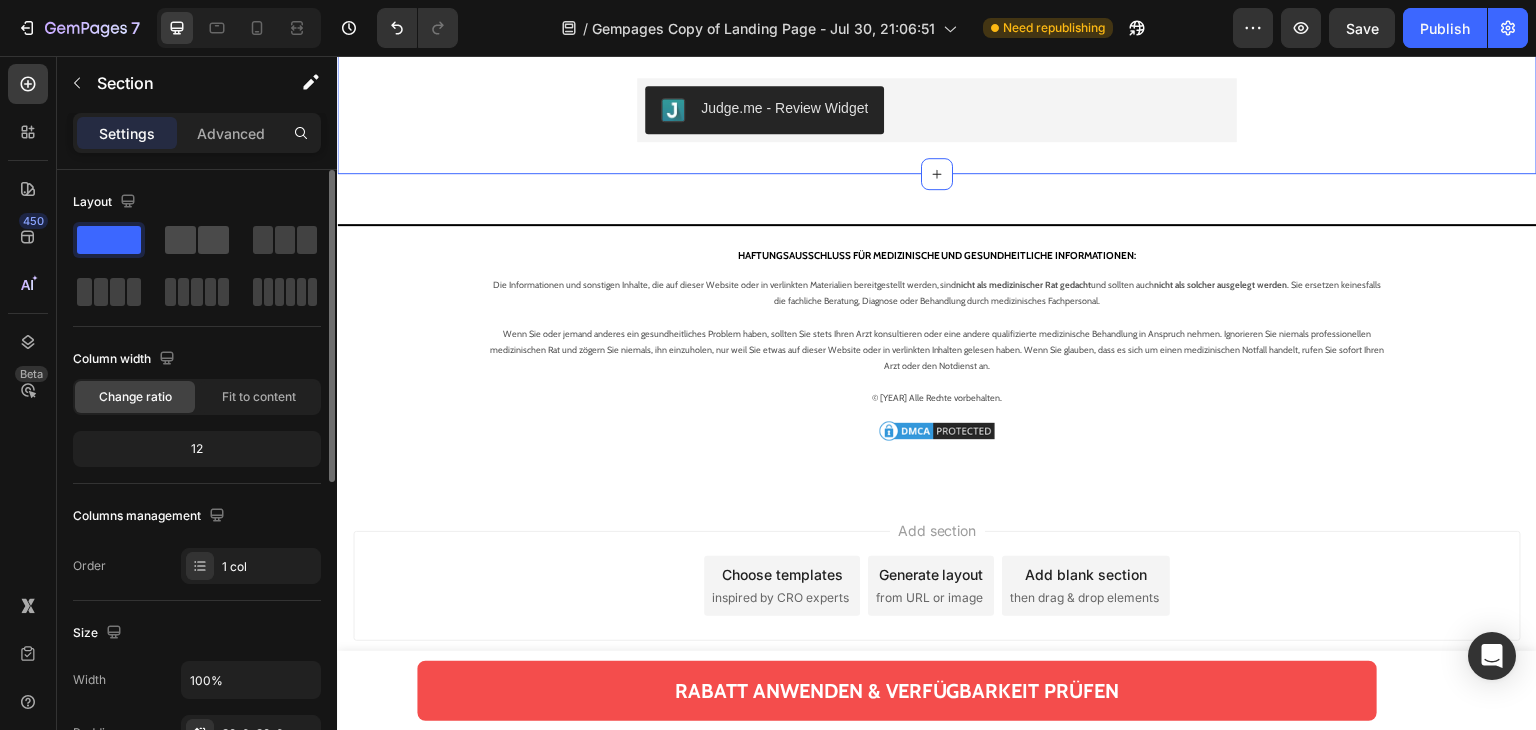 drag, startPoint x: 208, startPoint y: 237, endPoint x: 597, endPoint y: 239, distance: 389.00513 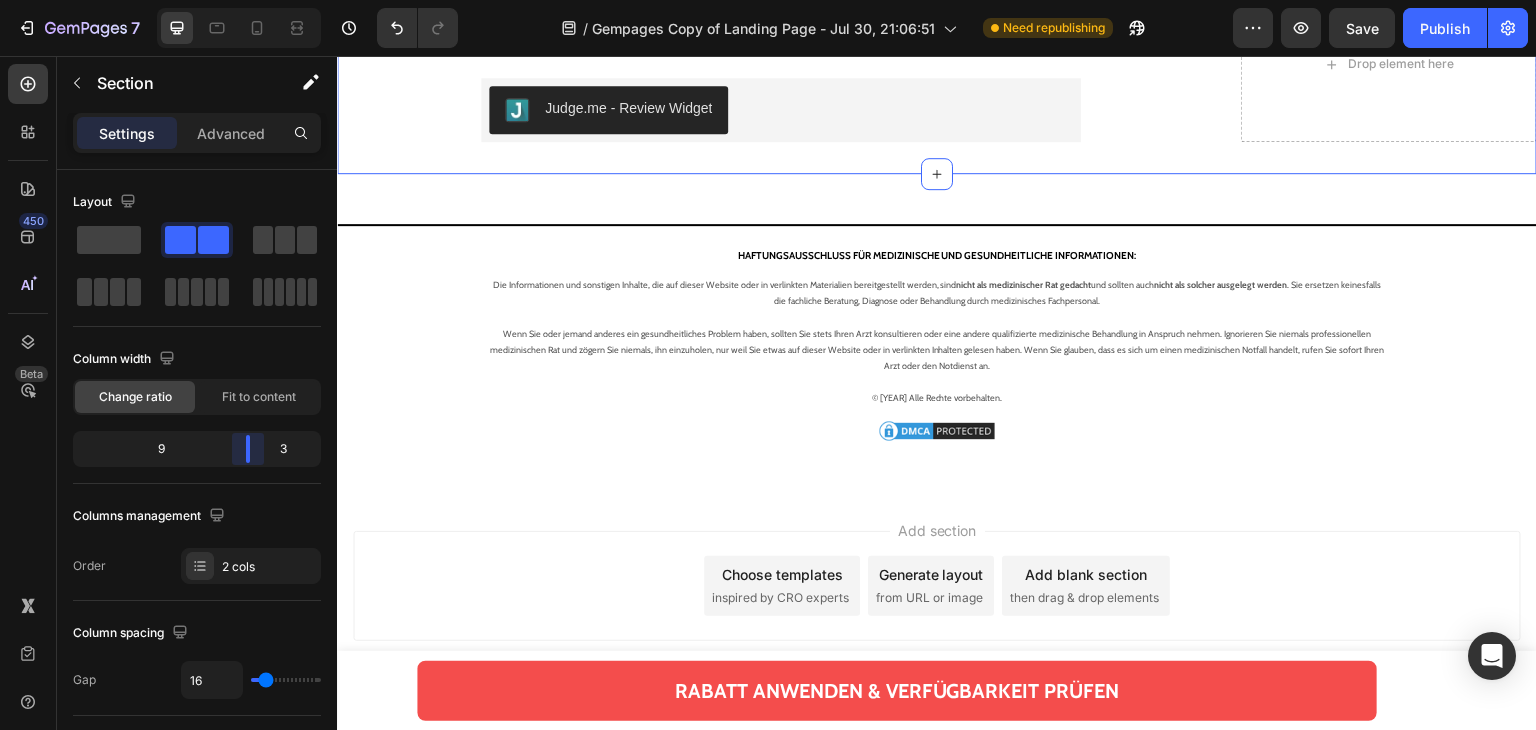 drag, startPoint x: 200, startPoint y: 451, endPoint x: 253, endPoint y: 447, distance: 53.15073 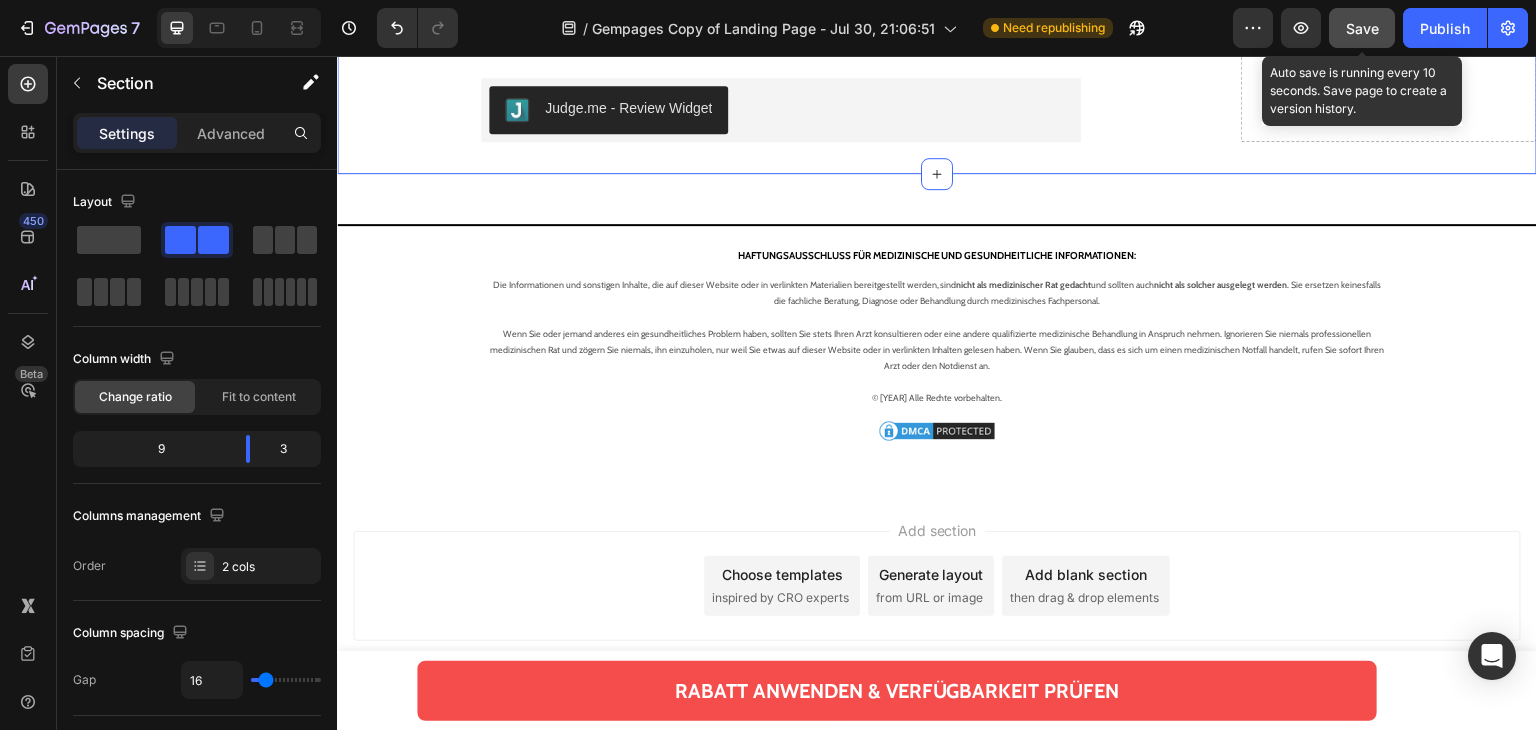 click on "Save" 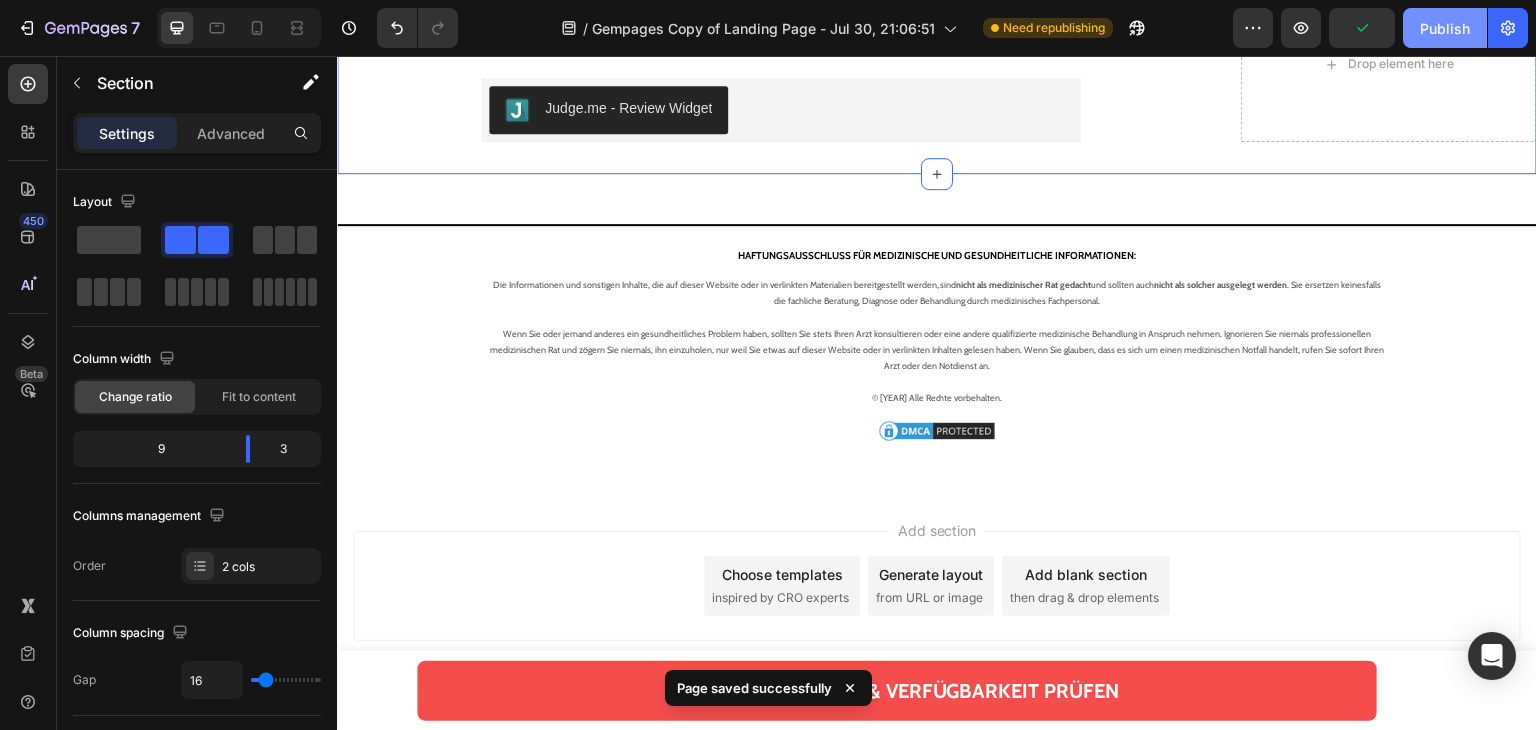 click on "Publish" 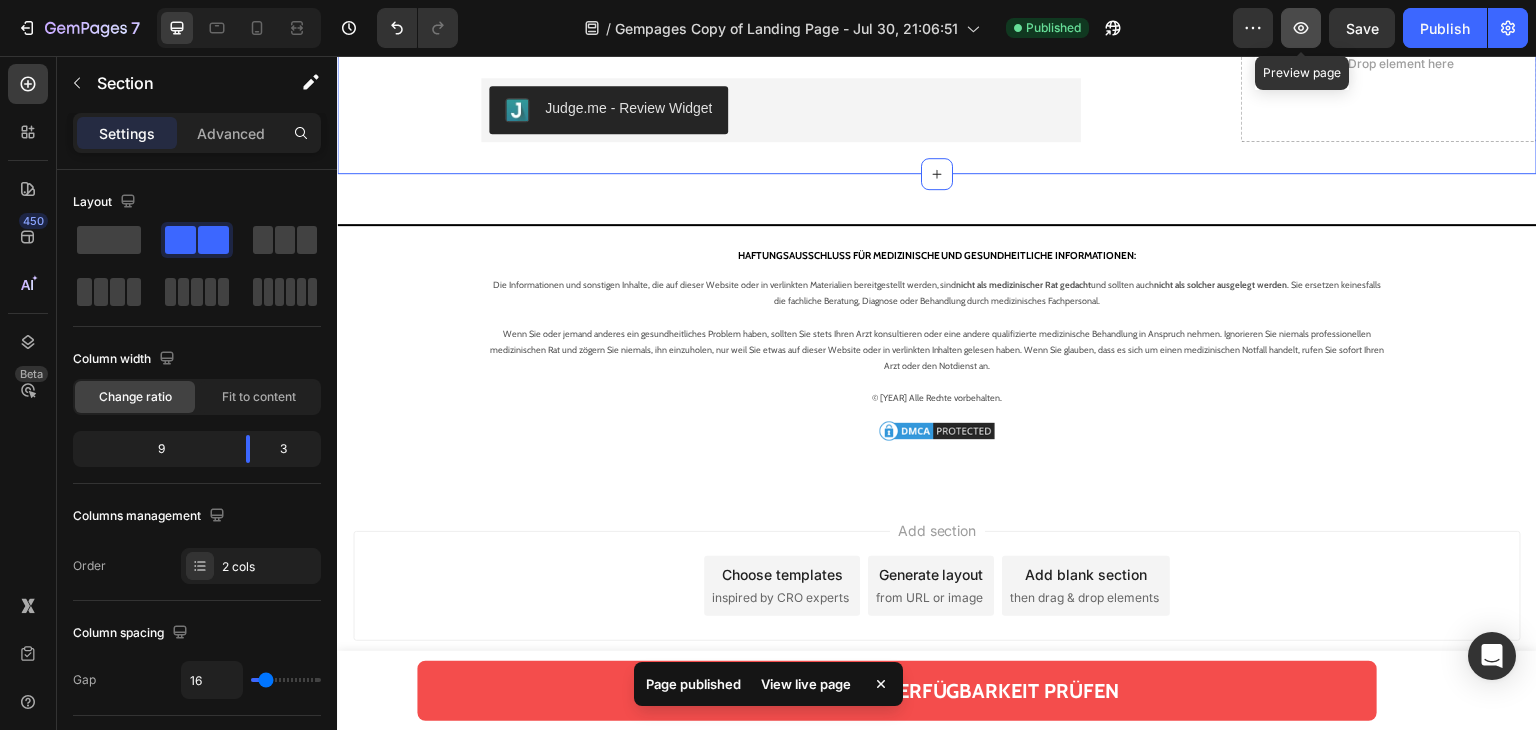 click 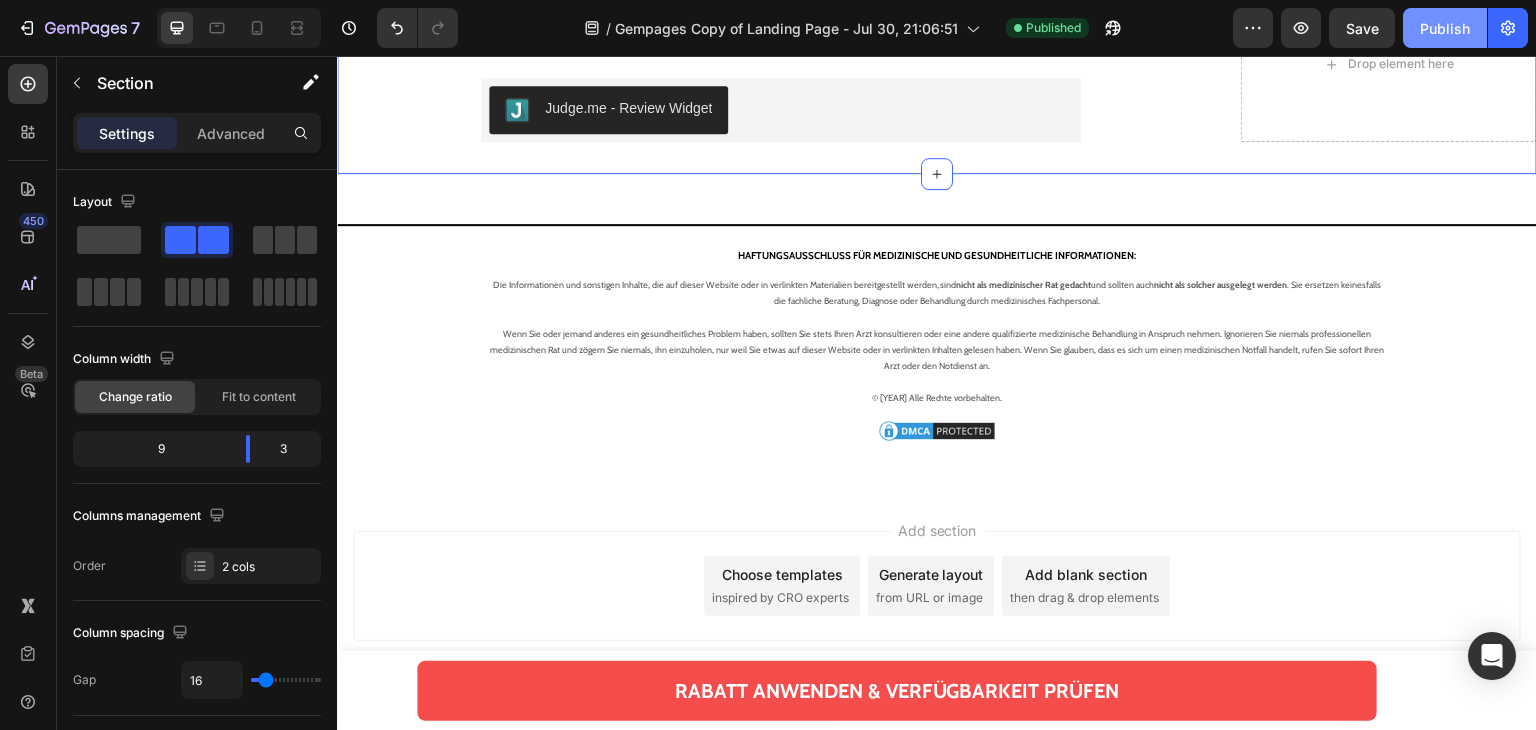 drag, startPoint x: 1447, startPoint y: 33, endPoint x: 1436, endPoint y: 37, distance: 11.7046995 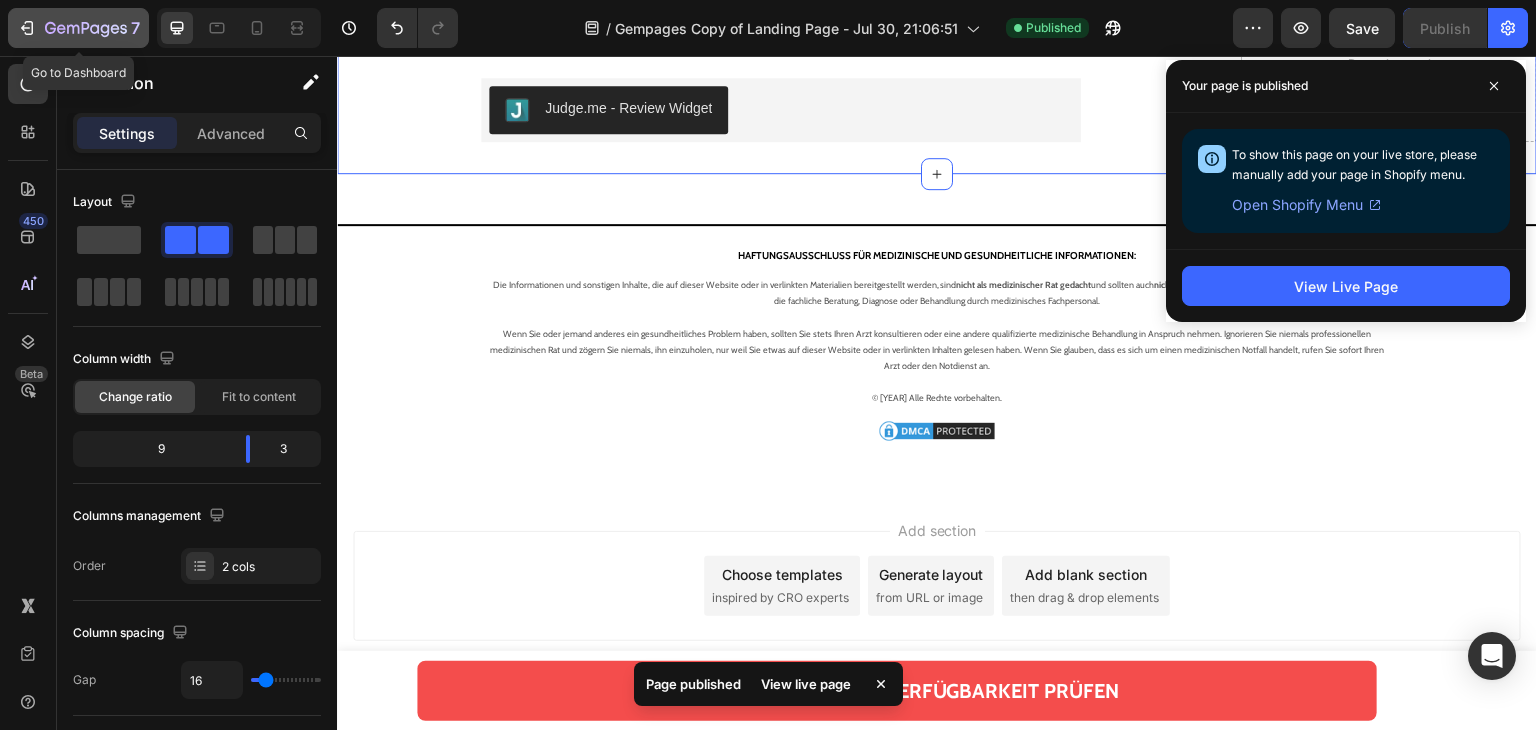 click 